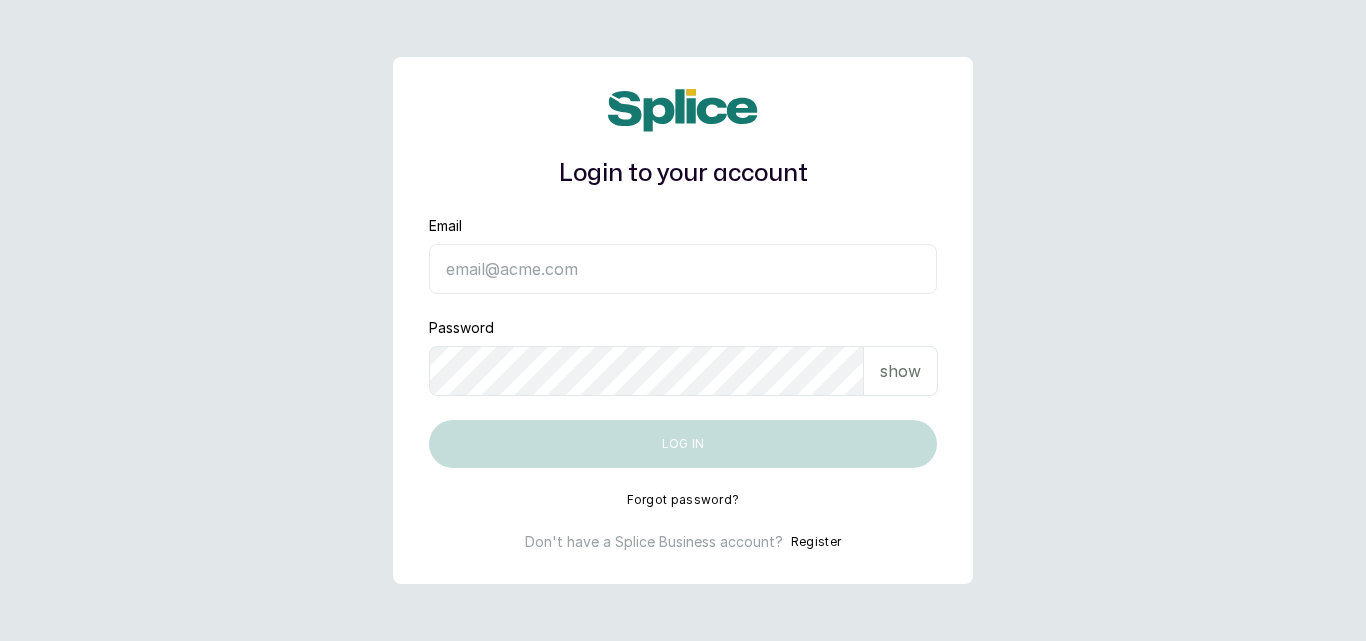 scroll, scrollTop: 0, scrollLeft: 0, axis: both 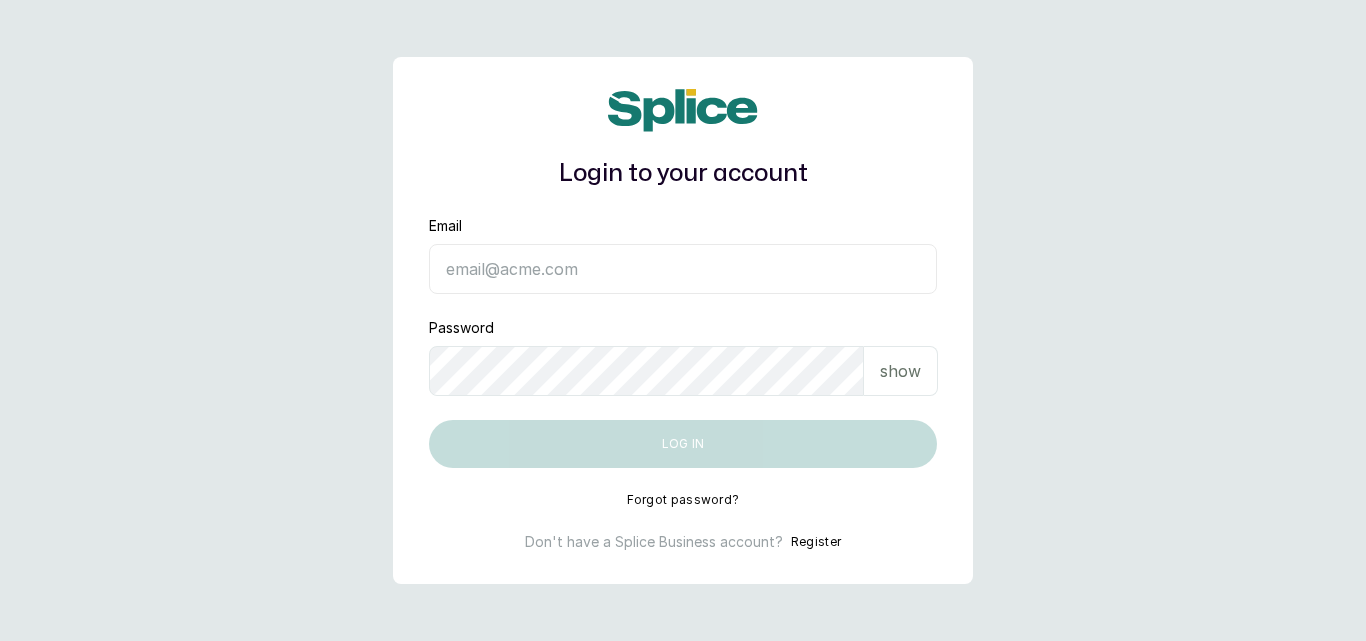 type on "[EMAIL_ADDRESS][DOMAIN_NAME]" 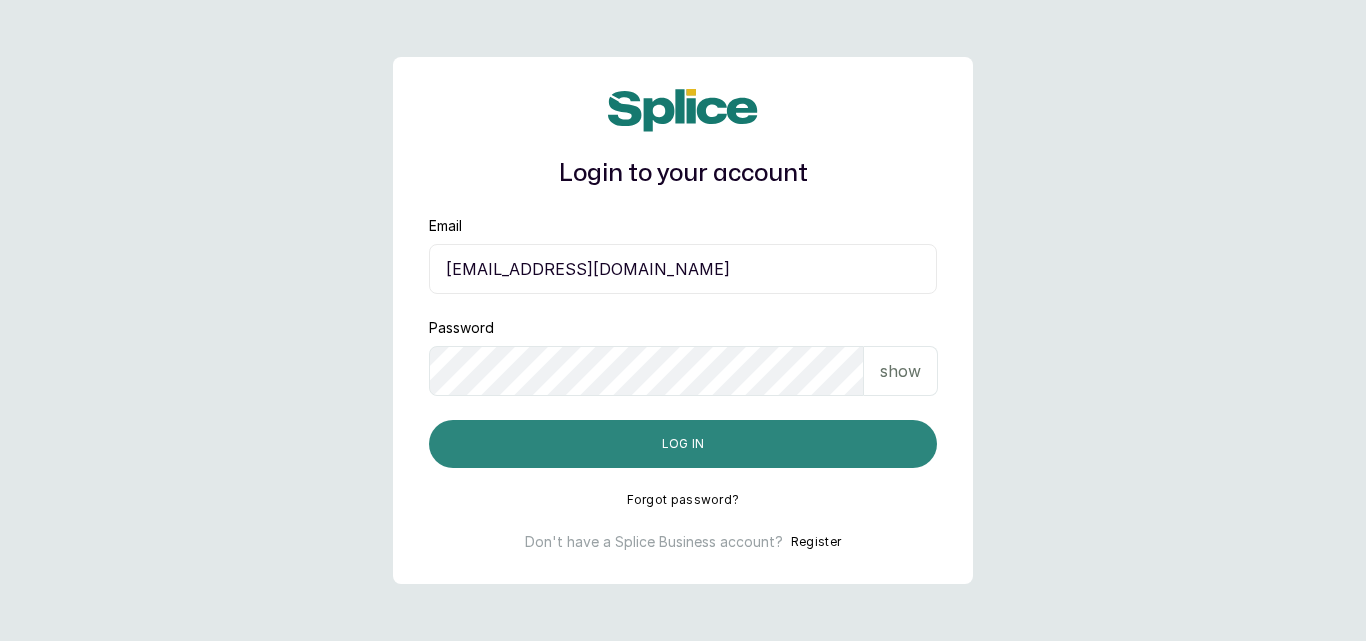 click on "Log in" at bounding box center [683, 444] 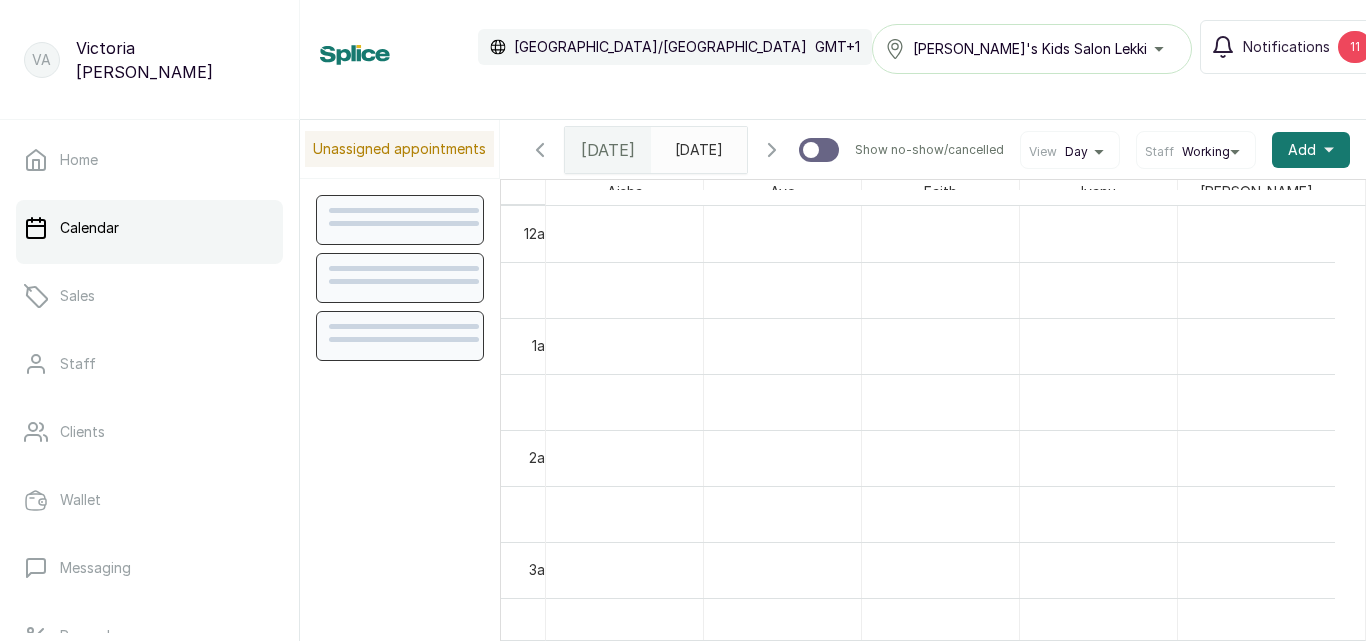 scroll, scrollTop: 0, scrollLeft: 0, axis: both 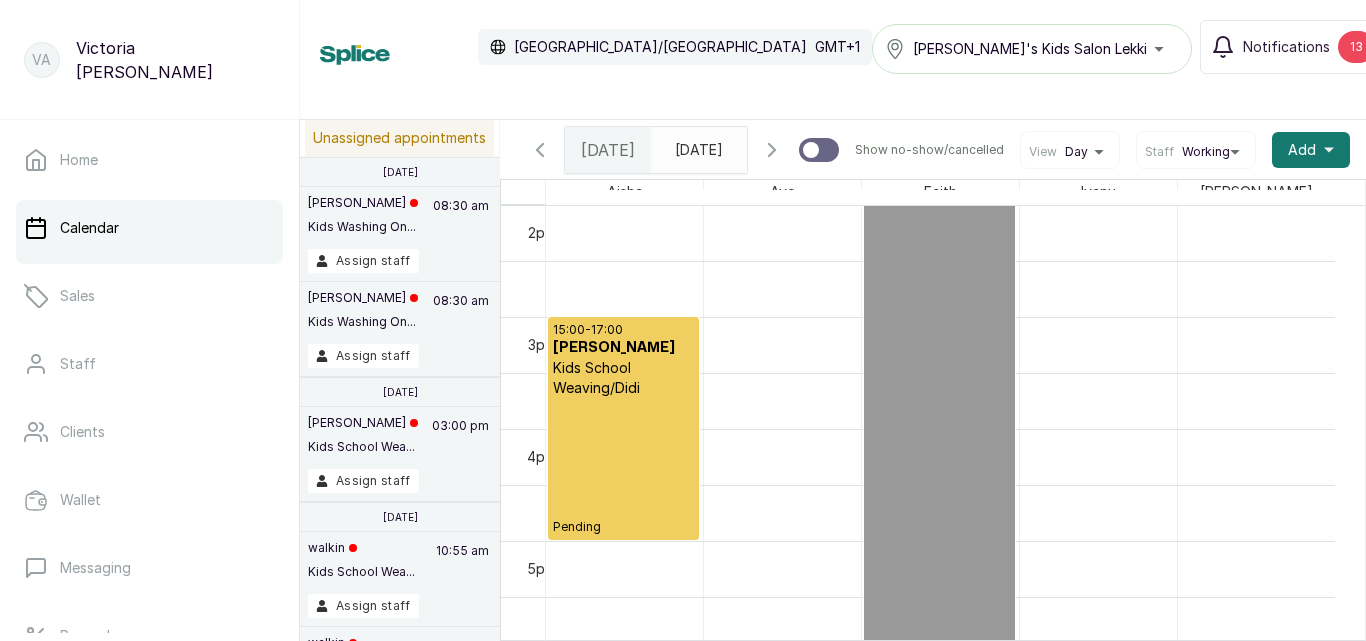 type on "yyyy-MM-dd" 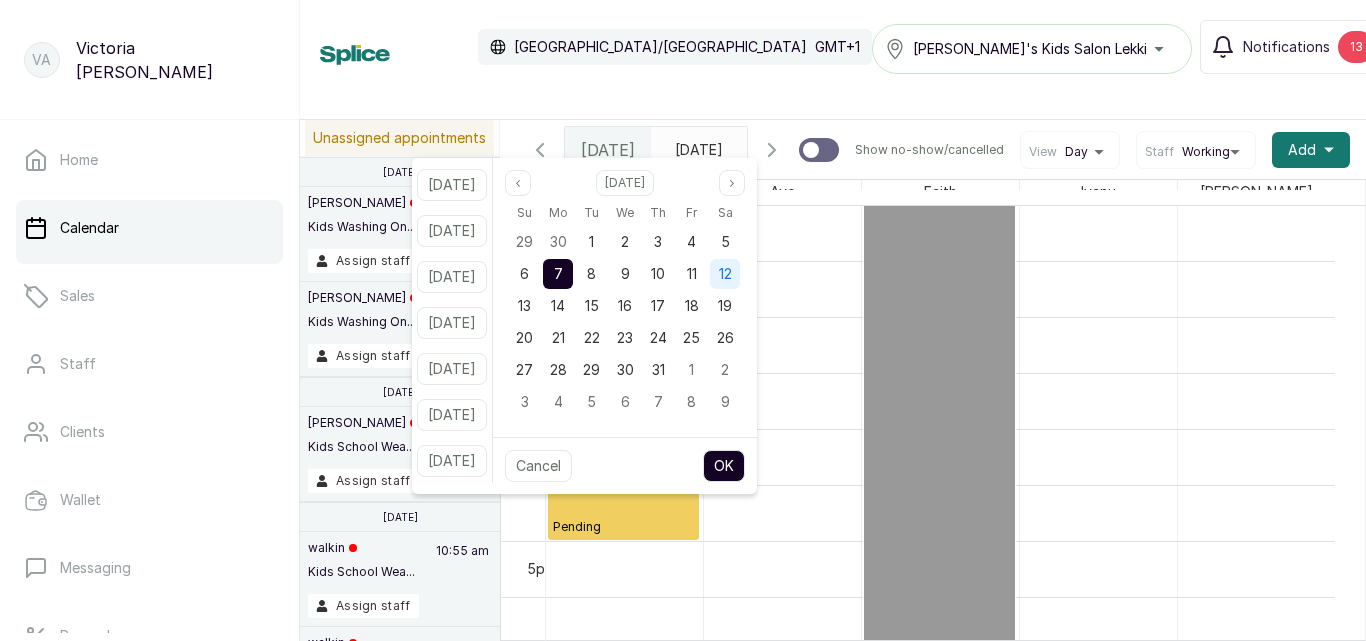 click on "12" at bounding box center [725, 273] 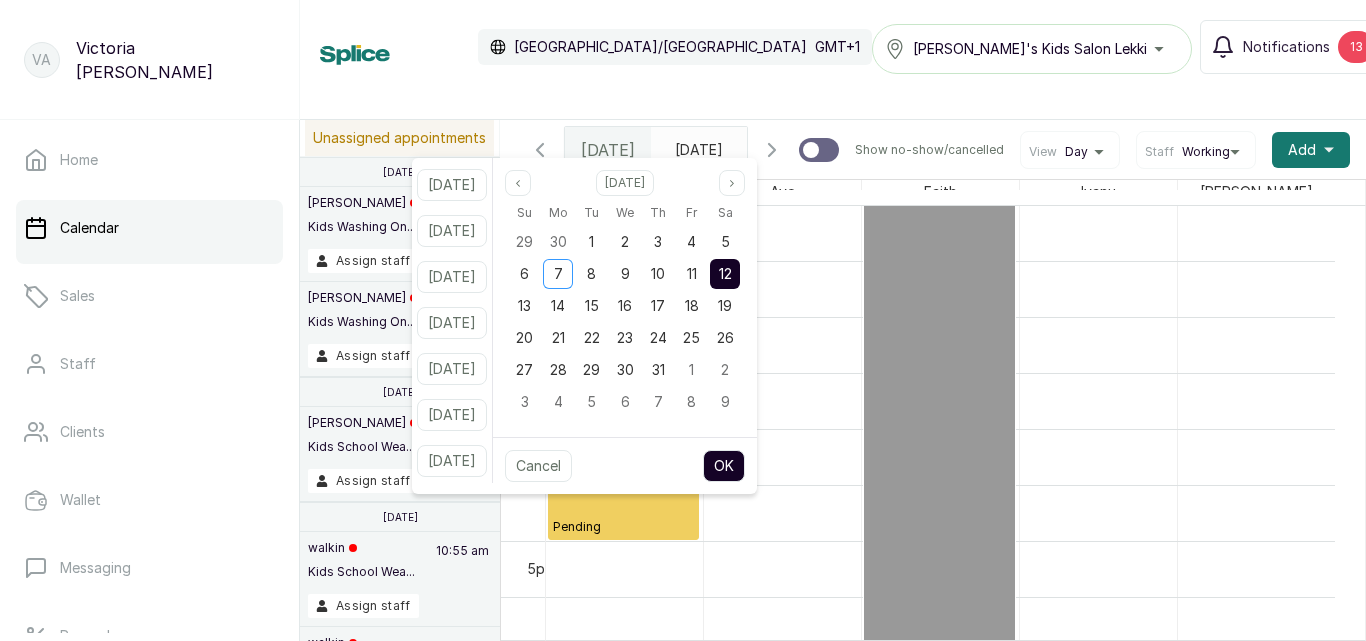 click on "OK" at bounding box center [724, 466] 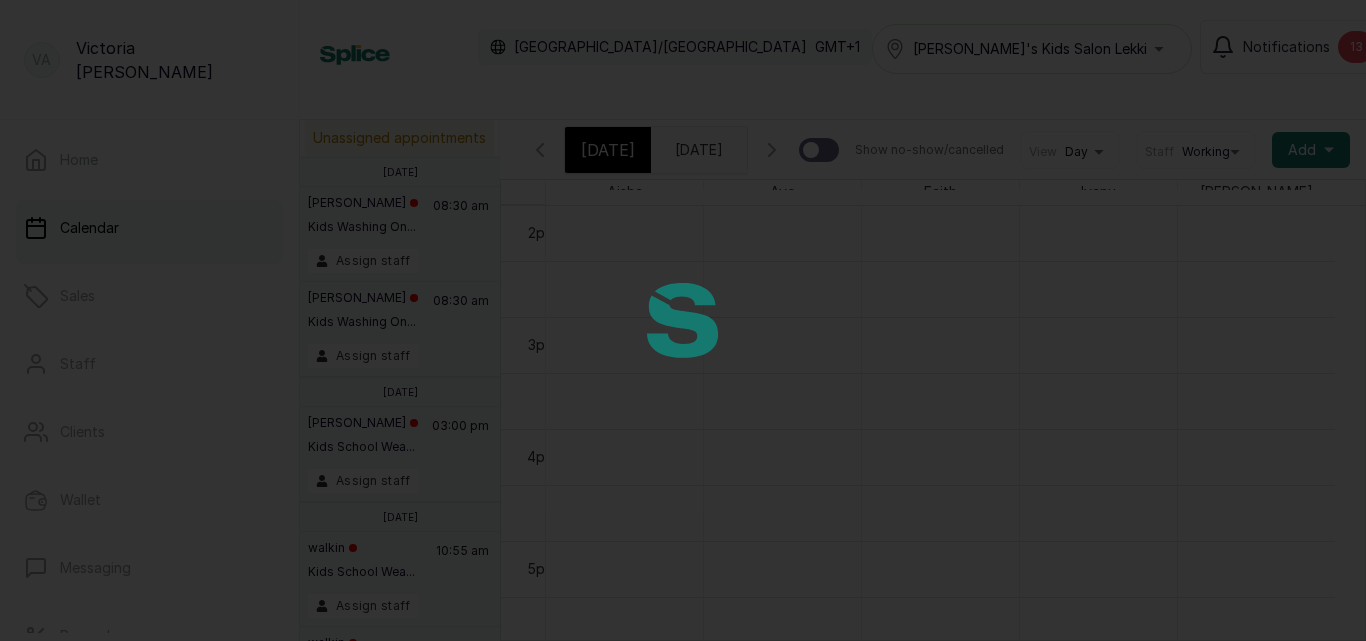 scroll, scrollTop: 673, scrollLeft: 0, axis: vertical 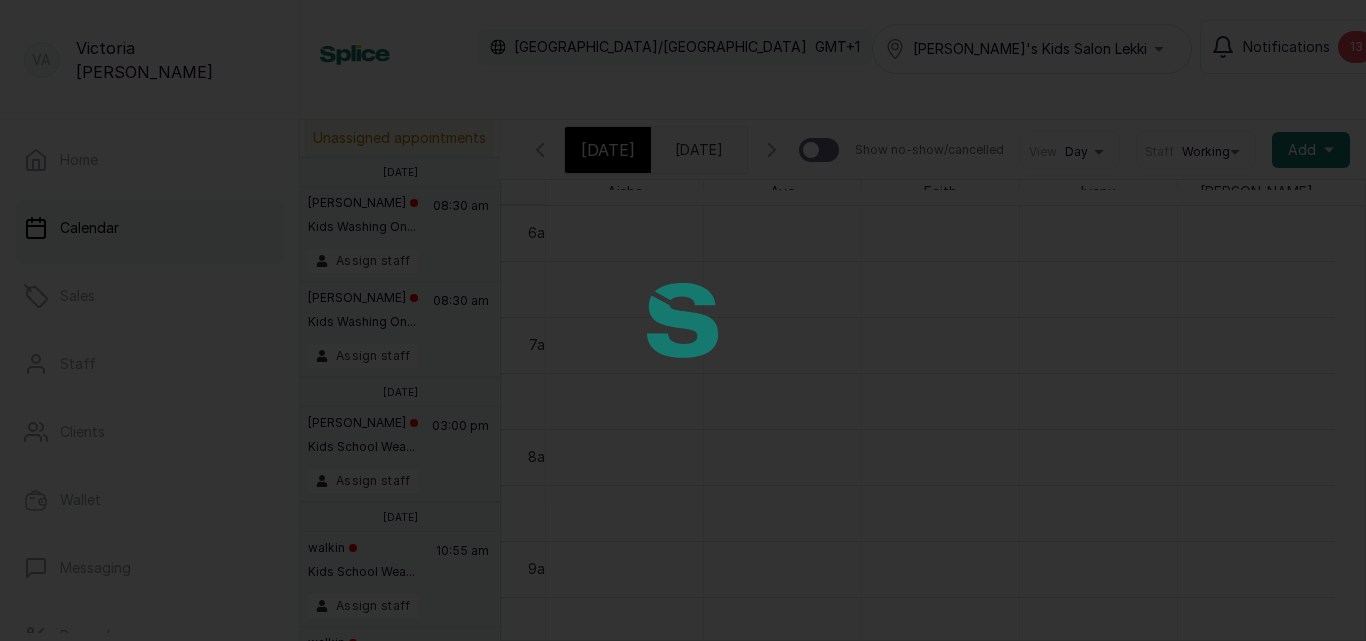 click at bounding box center (683, 320) 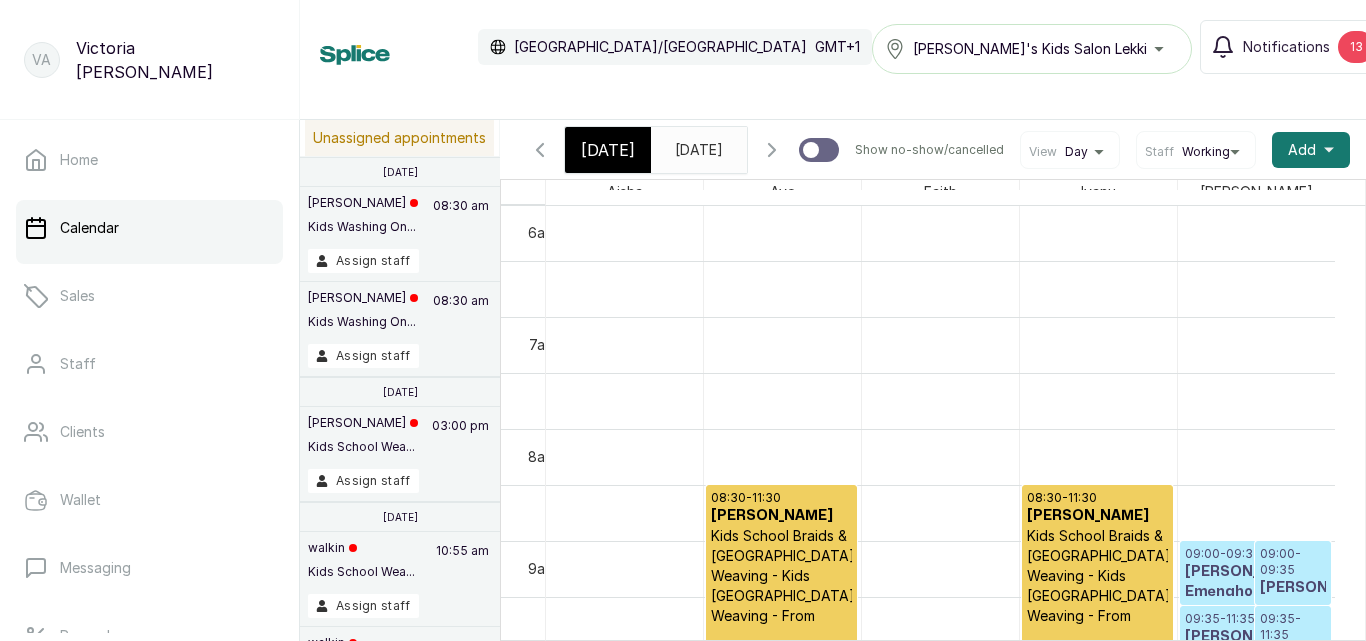 click at bounding box center [727, 145] 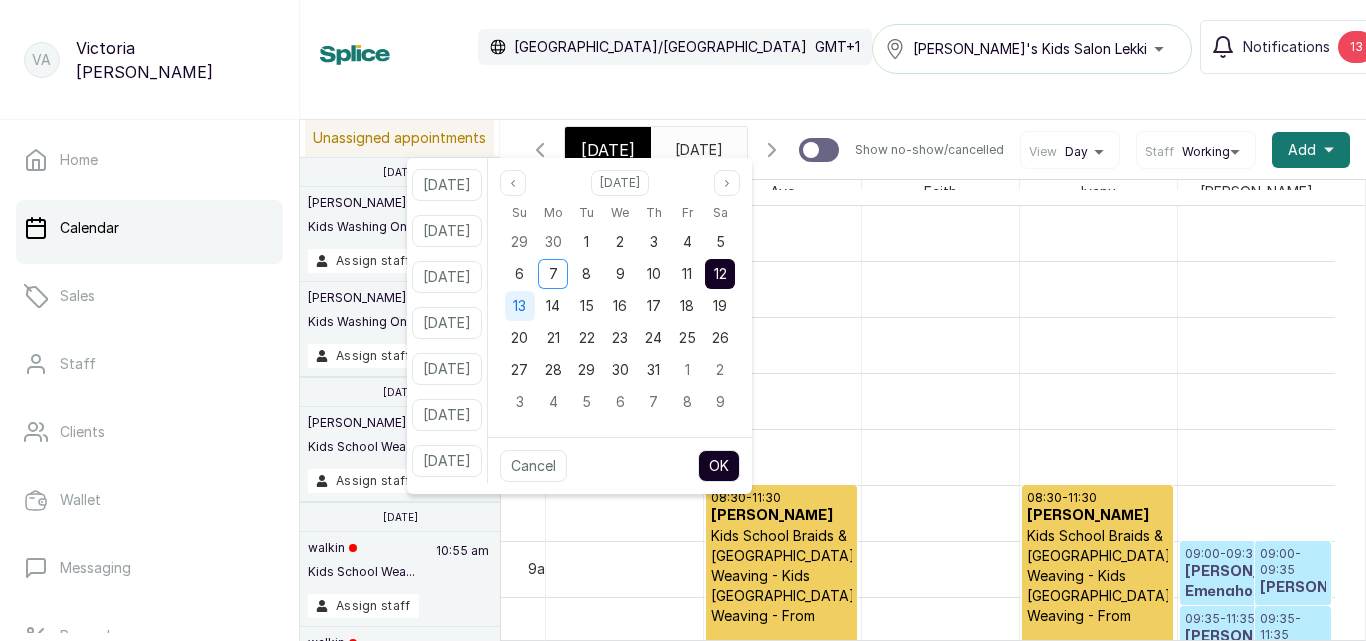 click on "13" at bounding box center (519, 305) 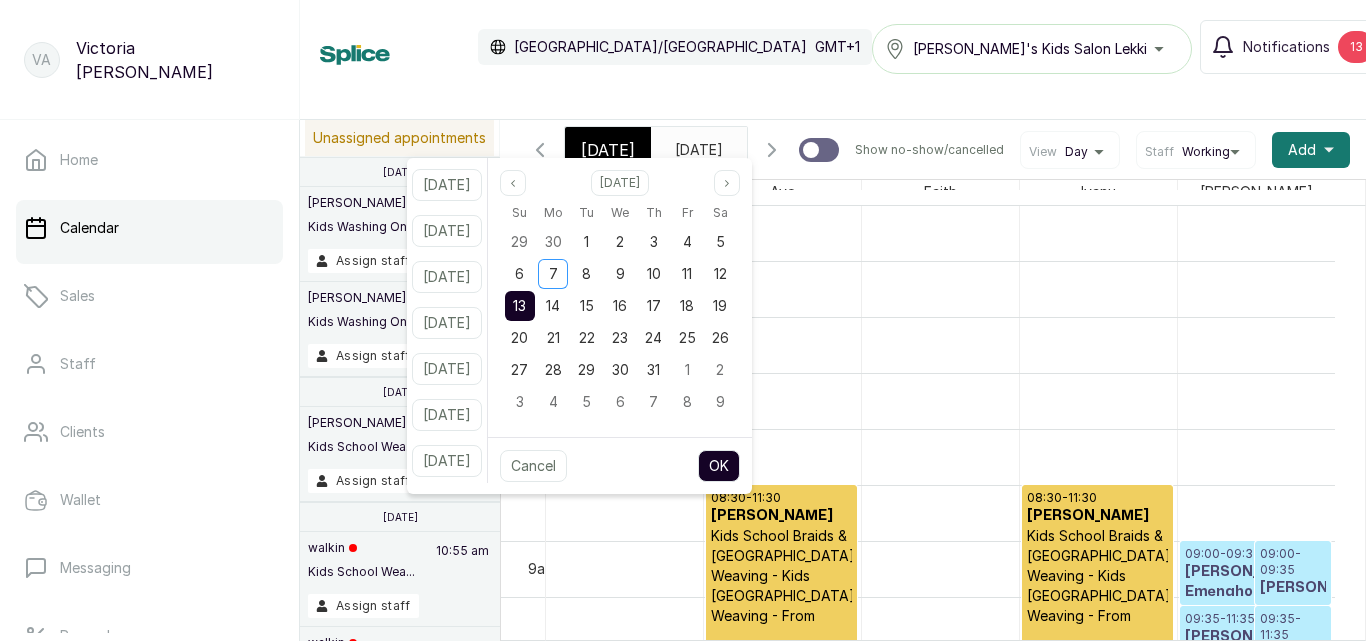click on "OK" at bounding box center [719, 466] 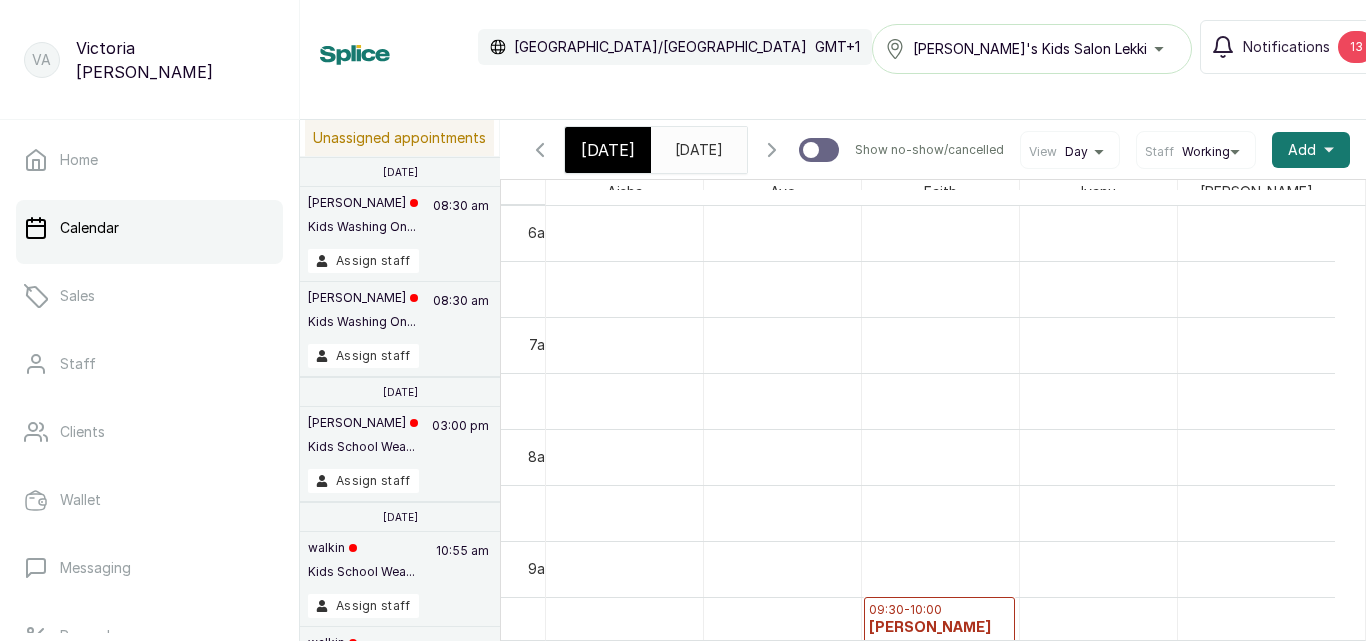 scroll, scrollTop: 1124, scrollLeft: 0, axis: vertical 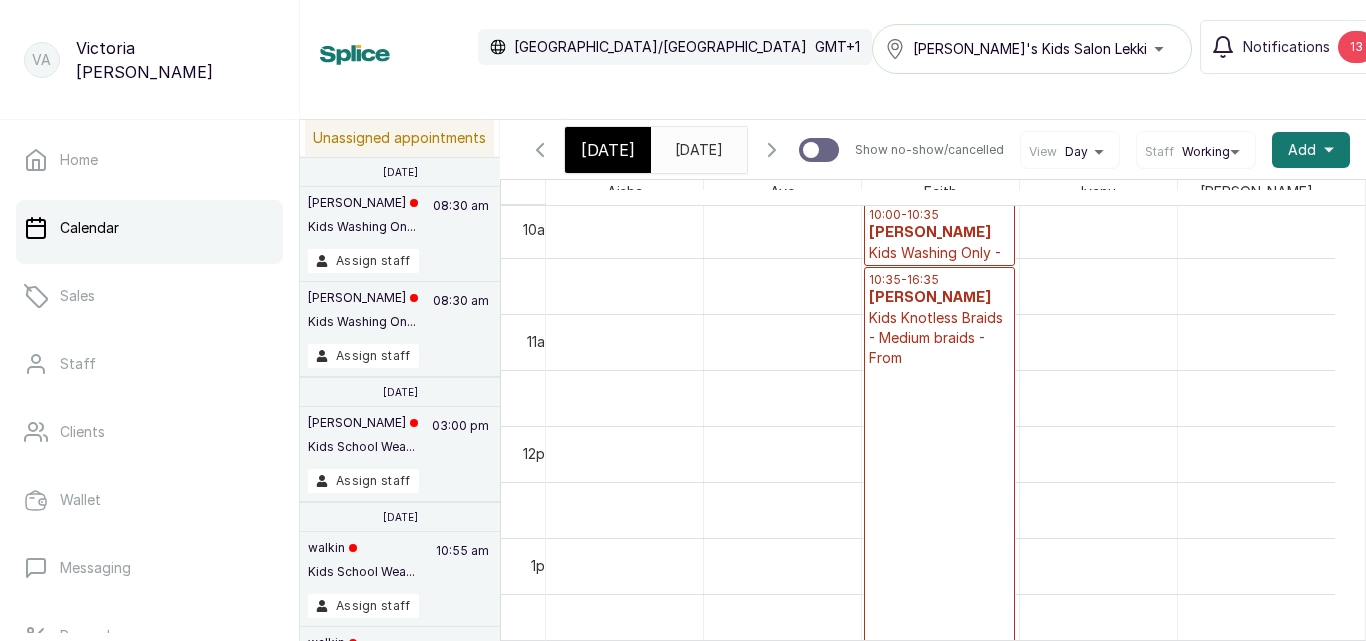 click 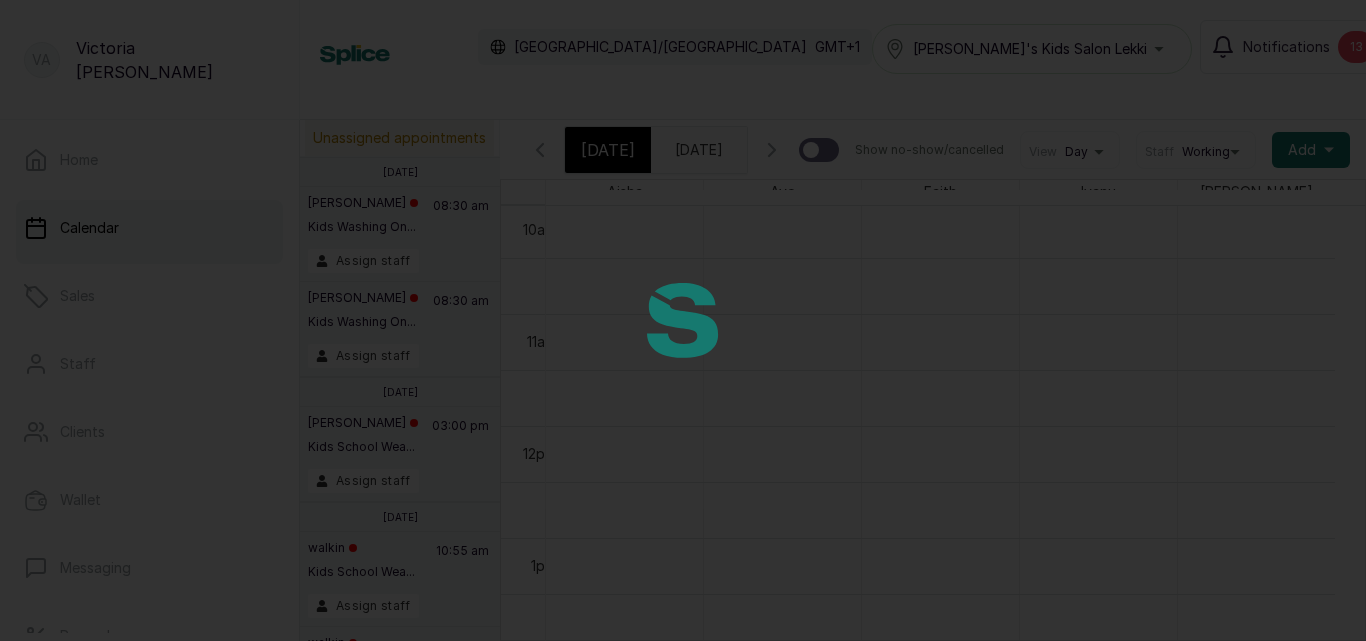 scroll, scrollTop: 673, scrollLeft: 0, axis: vertical 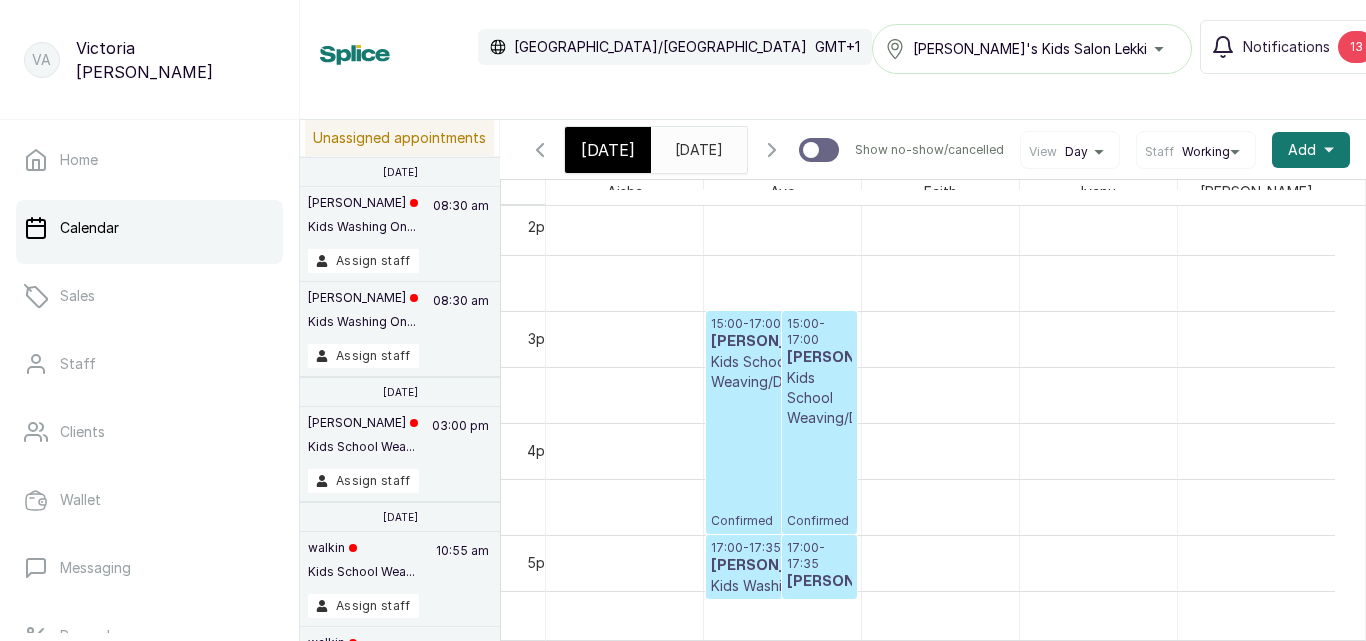click on "[PERSON_NAME]" at bounding box center [781, 342] 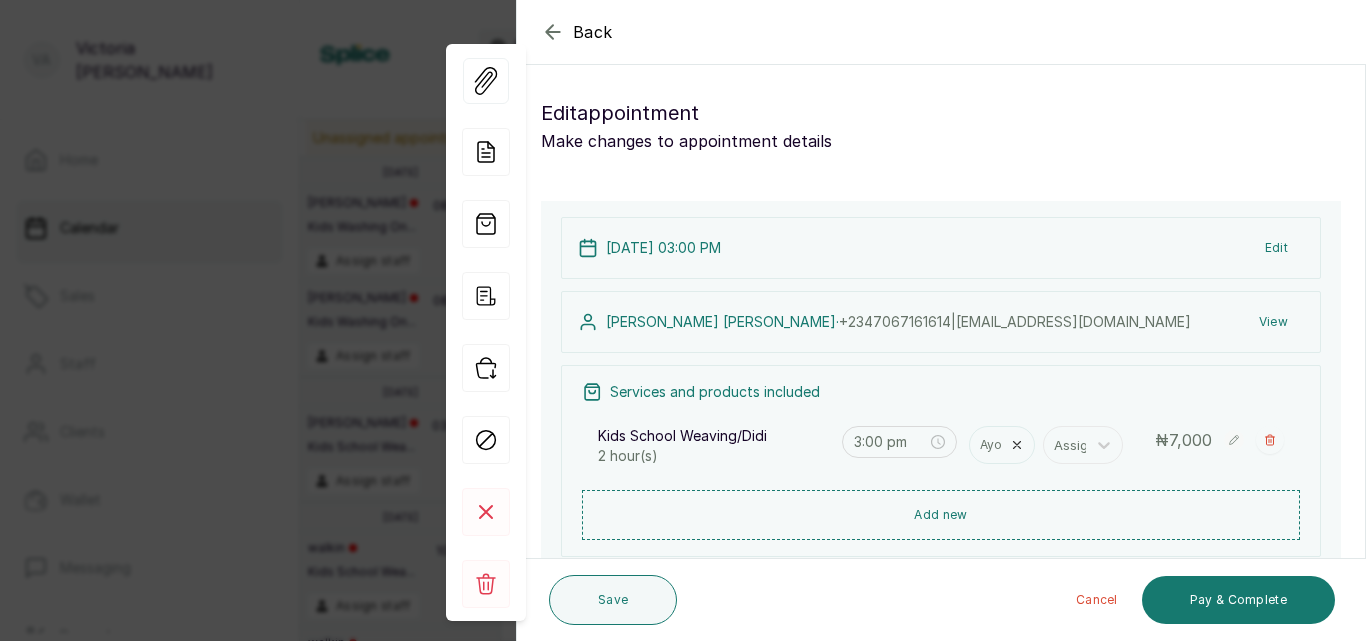 click on "Edit" at bounding box center (1276, 248) 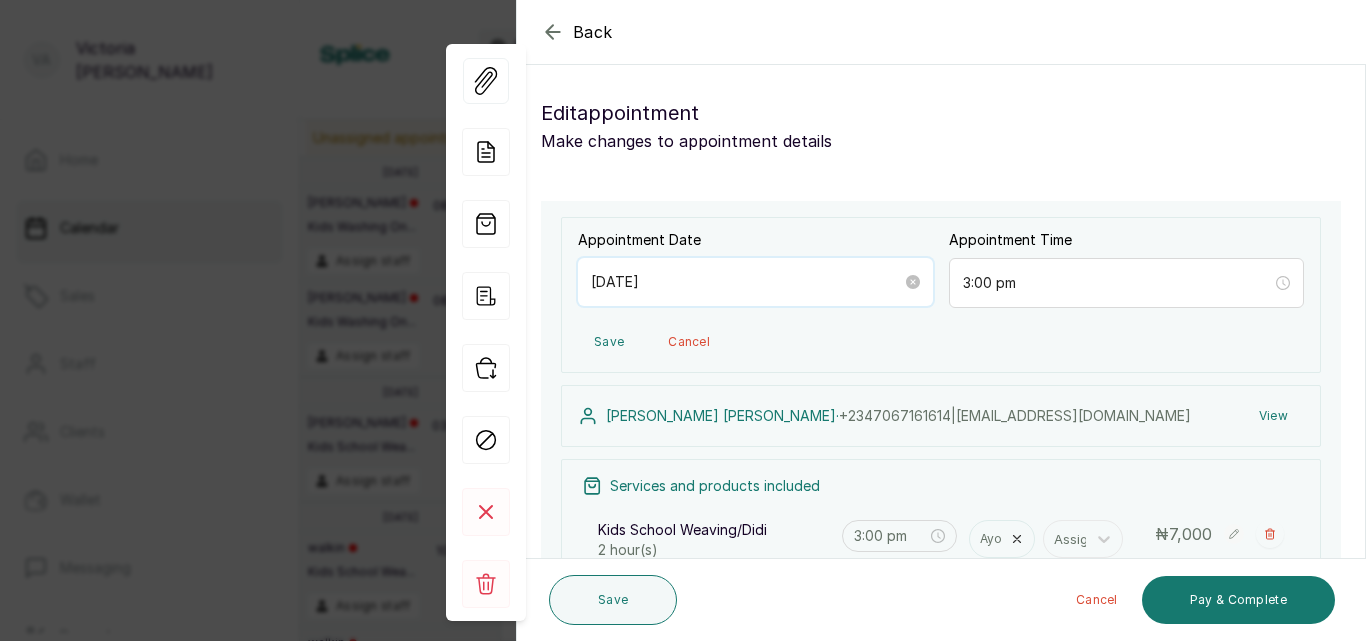 click on "[DATE]" at bounding box center (746, 282) 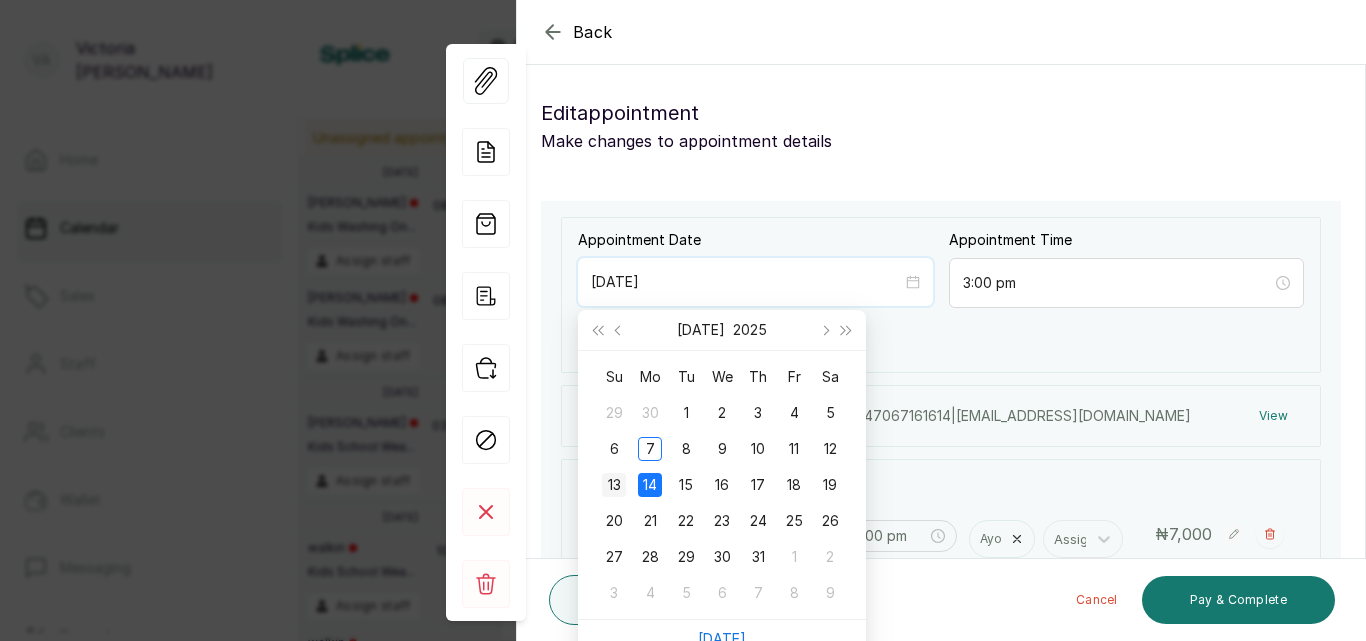 type on "[DATE]" 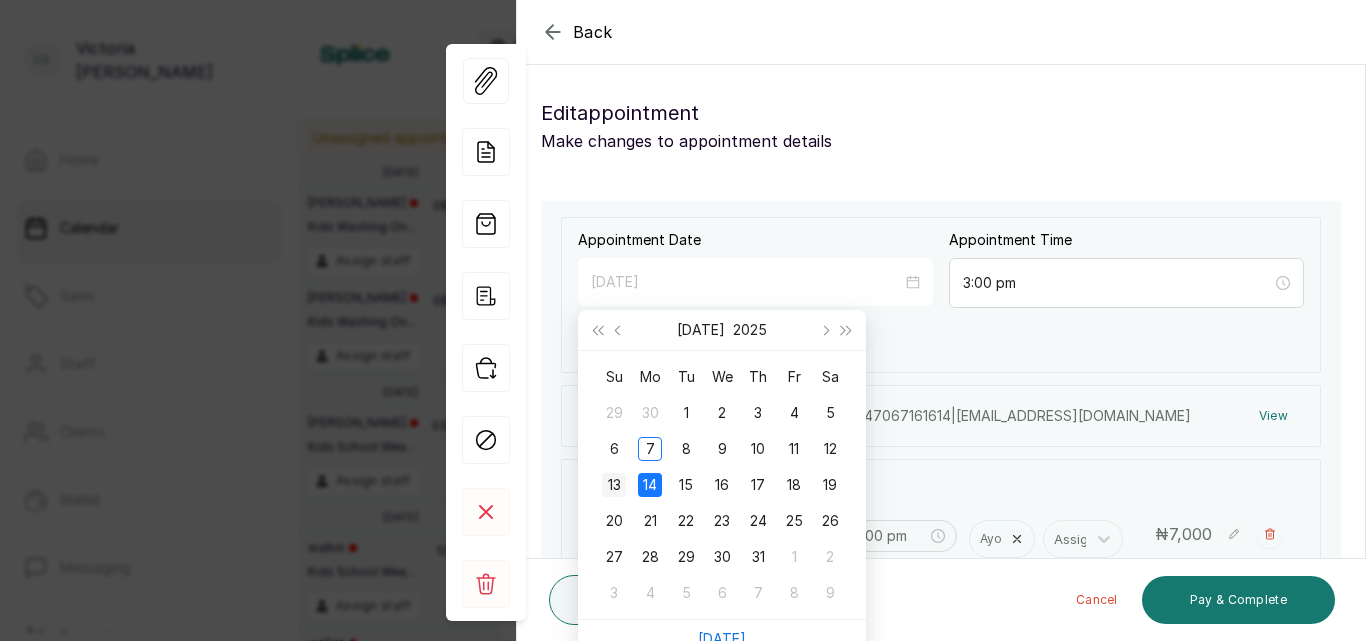 click on "13" at bounding box center [614, 485] 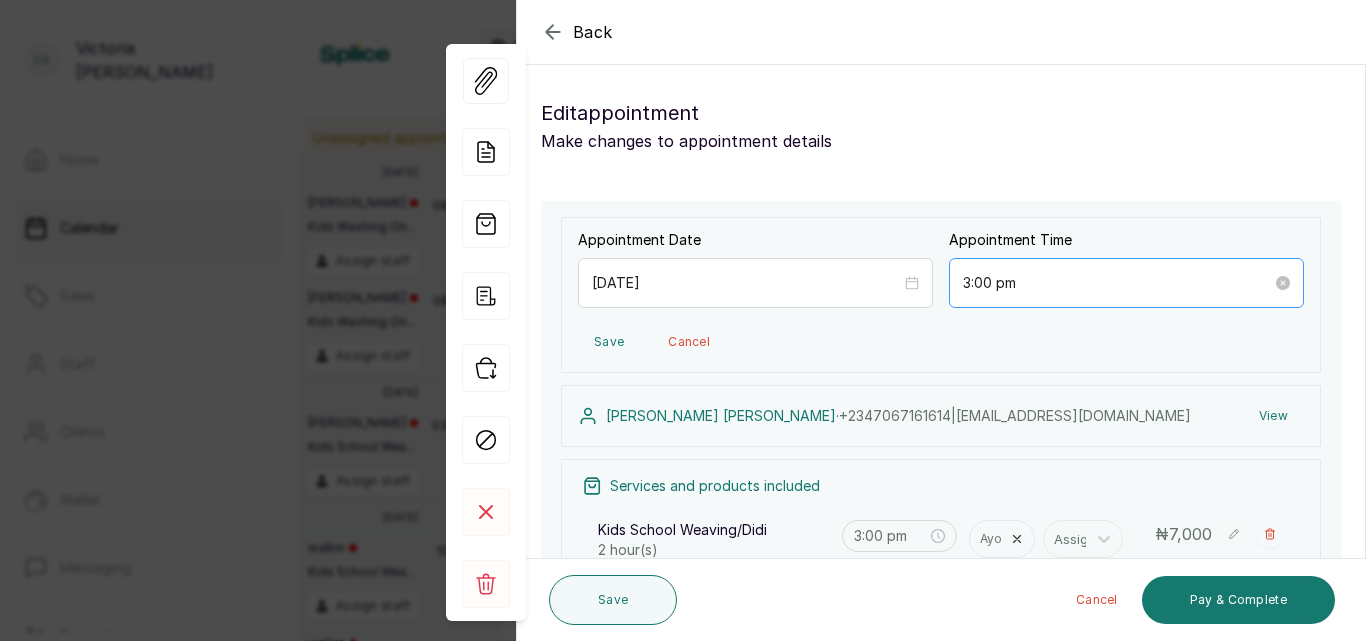 click on "3:00 pm" at bounding box center [1126, 283] 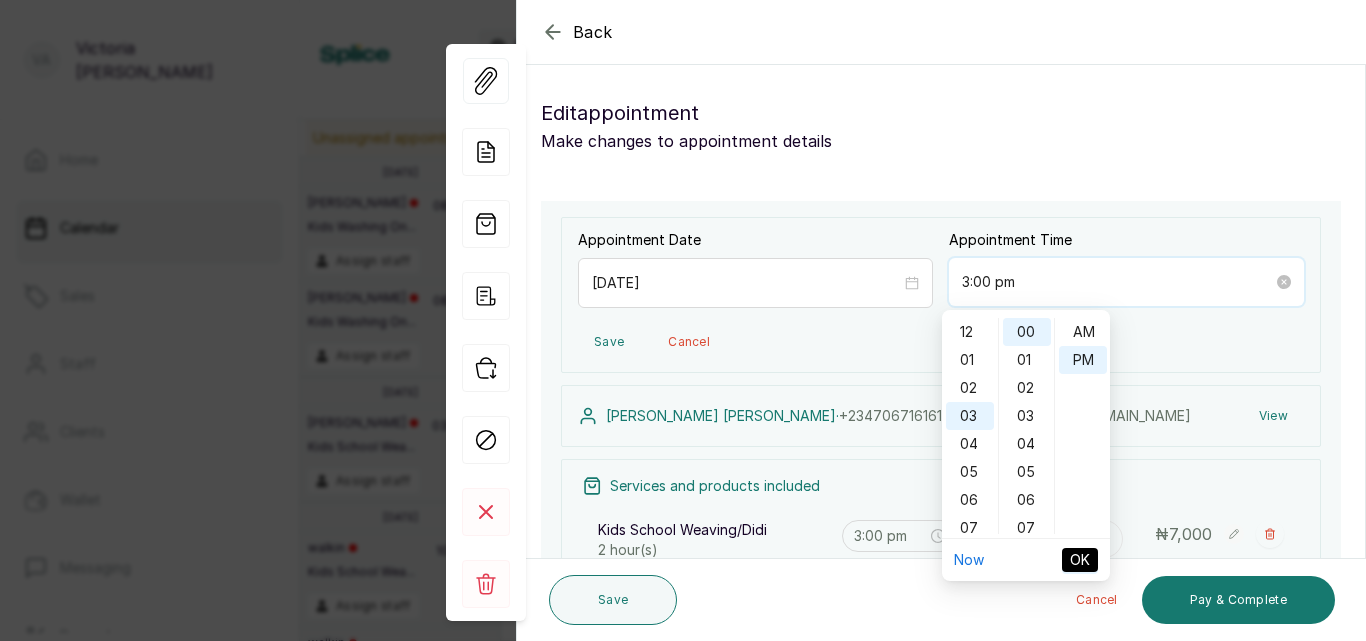 scroll, scrollTop: 84, scrollLeft: 0, axis: vertical 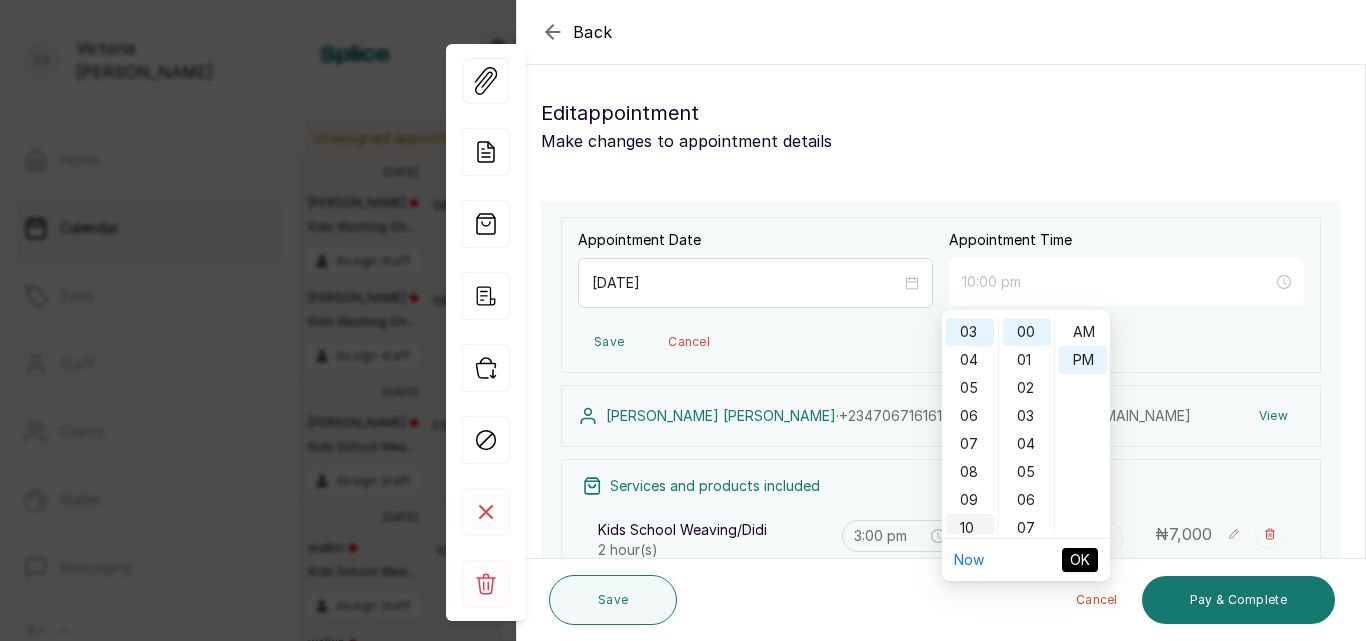 click on "10" at bounding box center [970, 528] 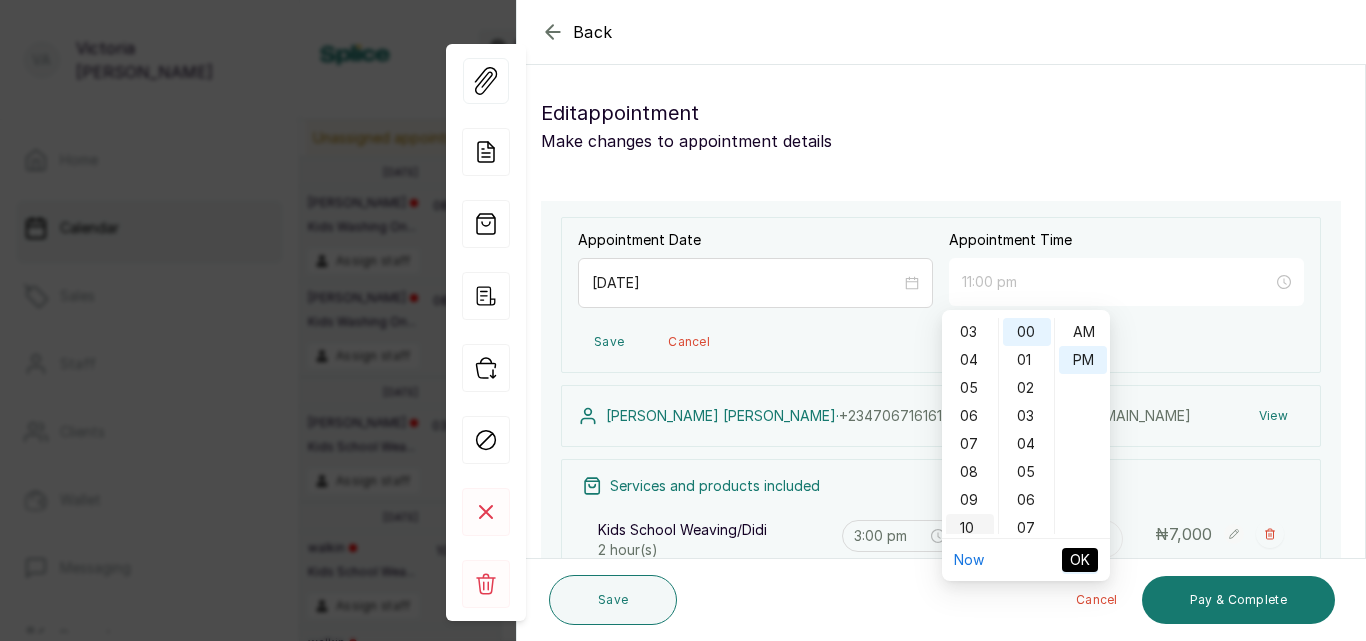 scroll, scrollTop: 120, scrollLeft: 0, axis: vertical 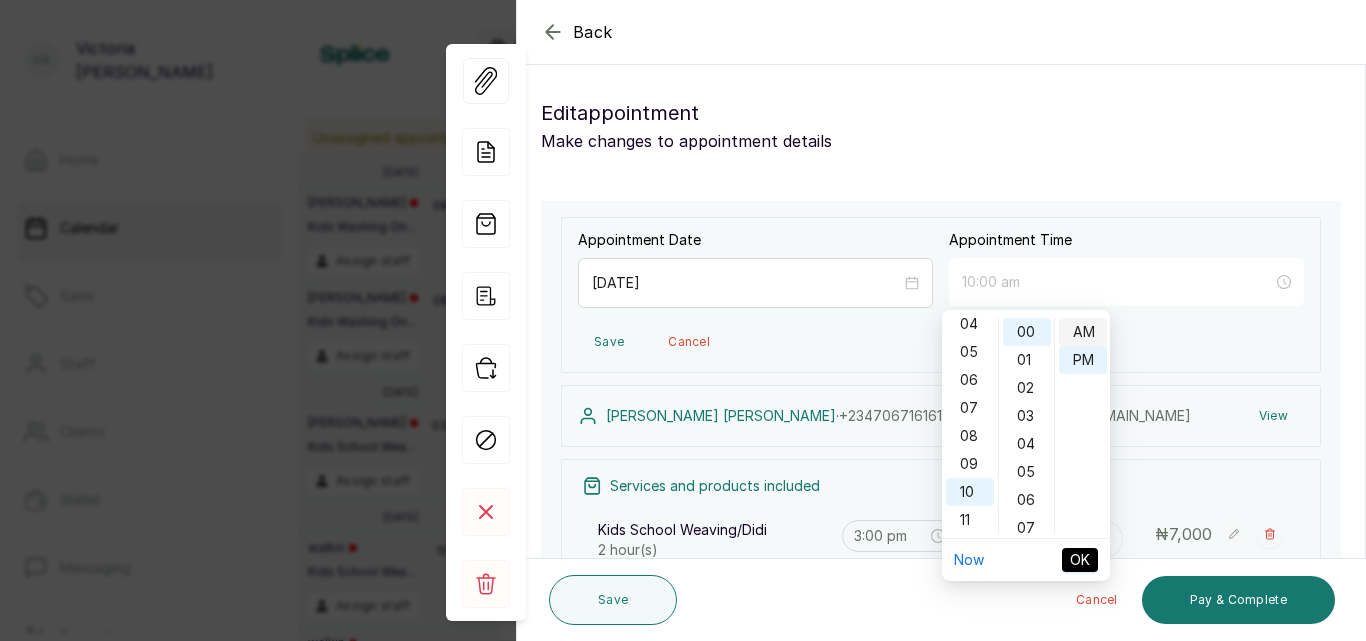click on "AM" at bounding box center [1083, 332] 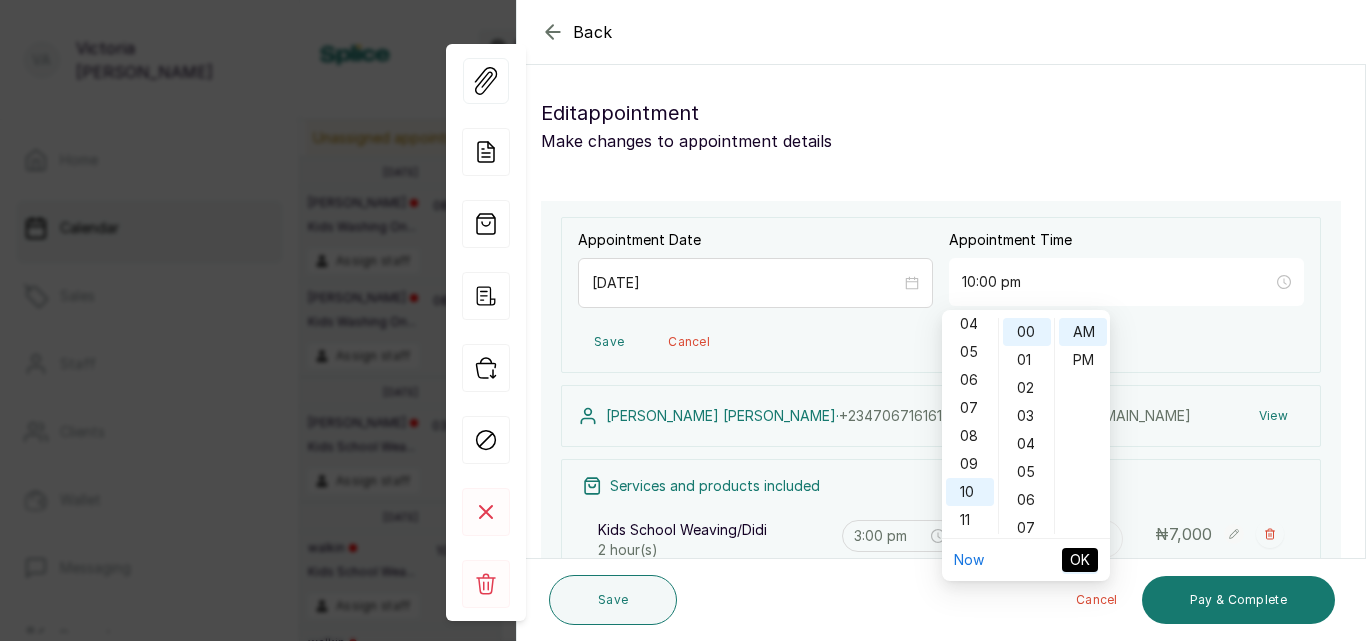 type on "10:00 am" 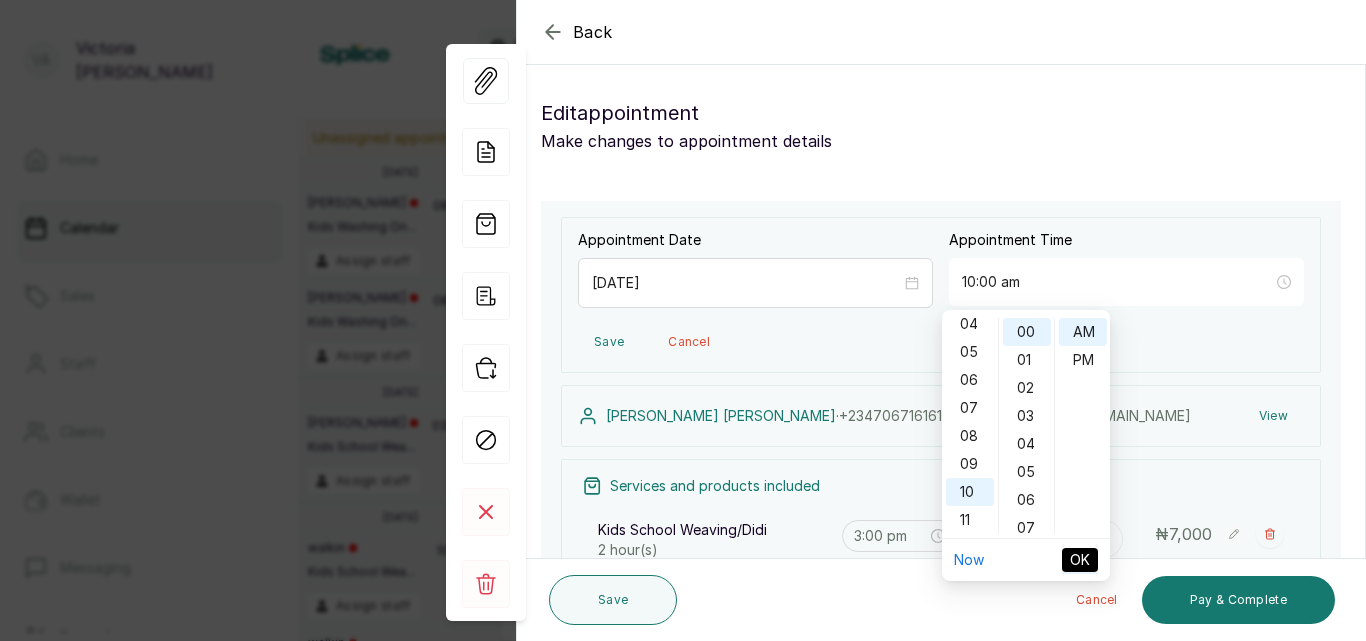 click on "OK" at bounding box center (1080, 560) 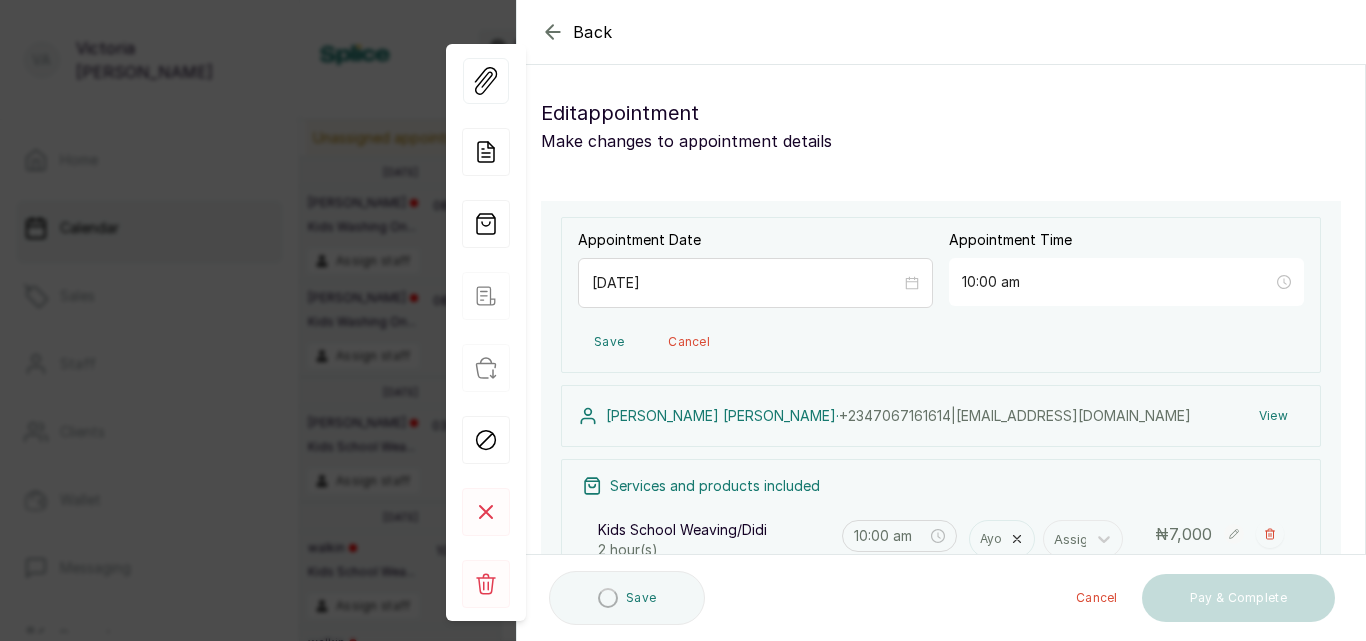 type on "10:00 am" 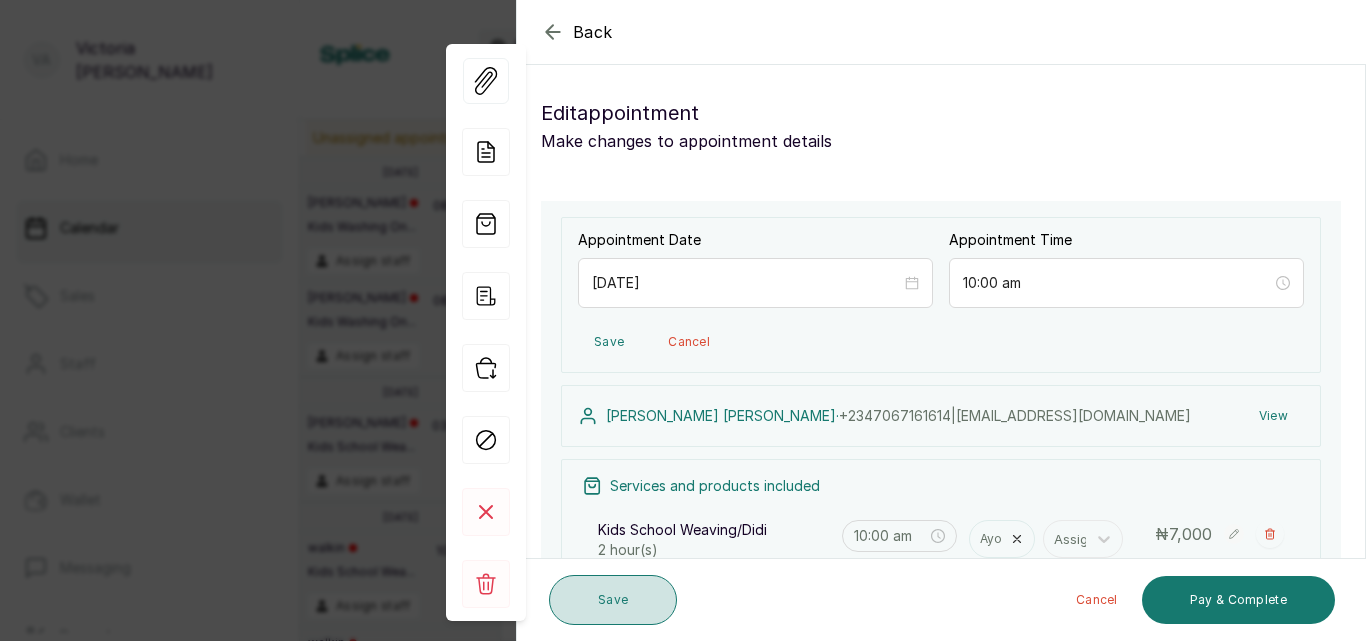 click on "Save" at bounding box center (613, 600) 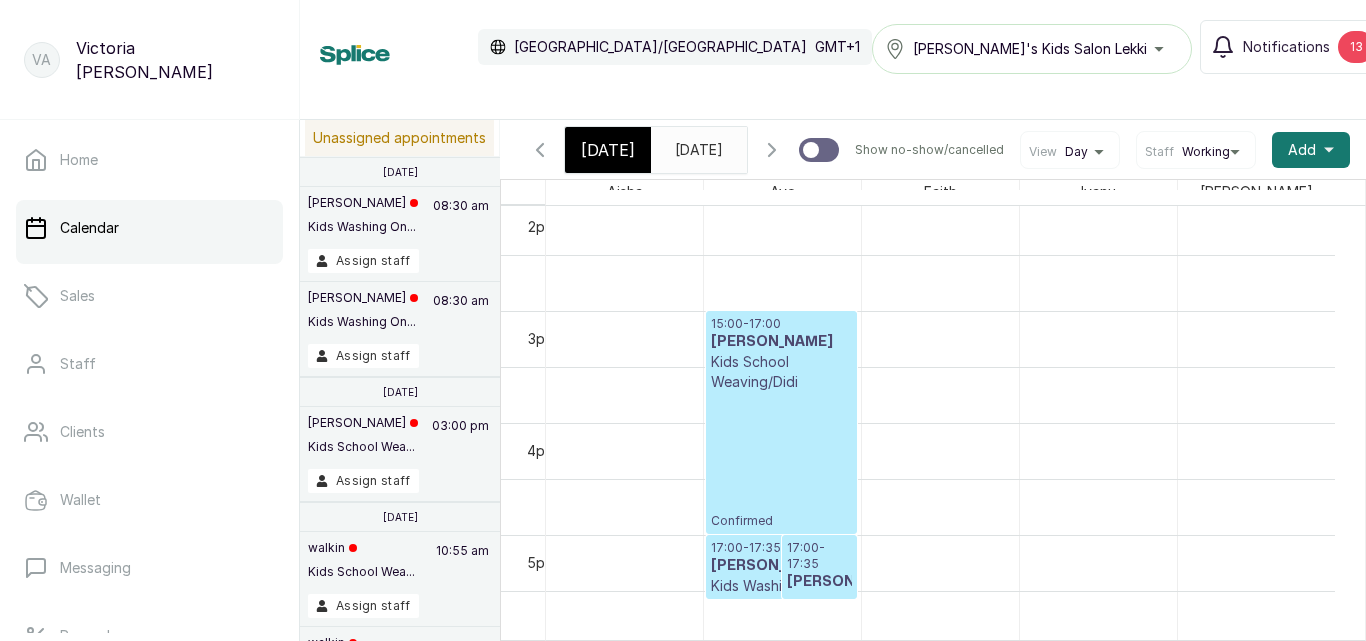 click on "[PERSON_NAME]" at bounding box center [781, 566] 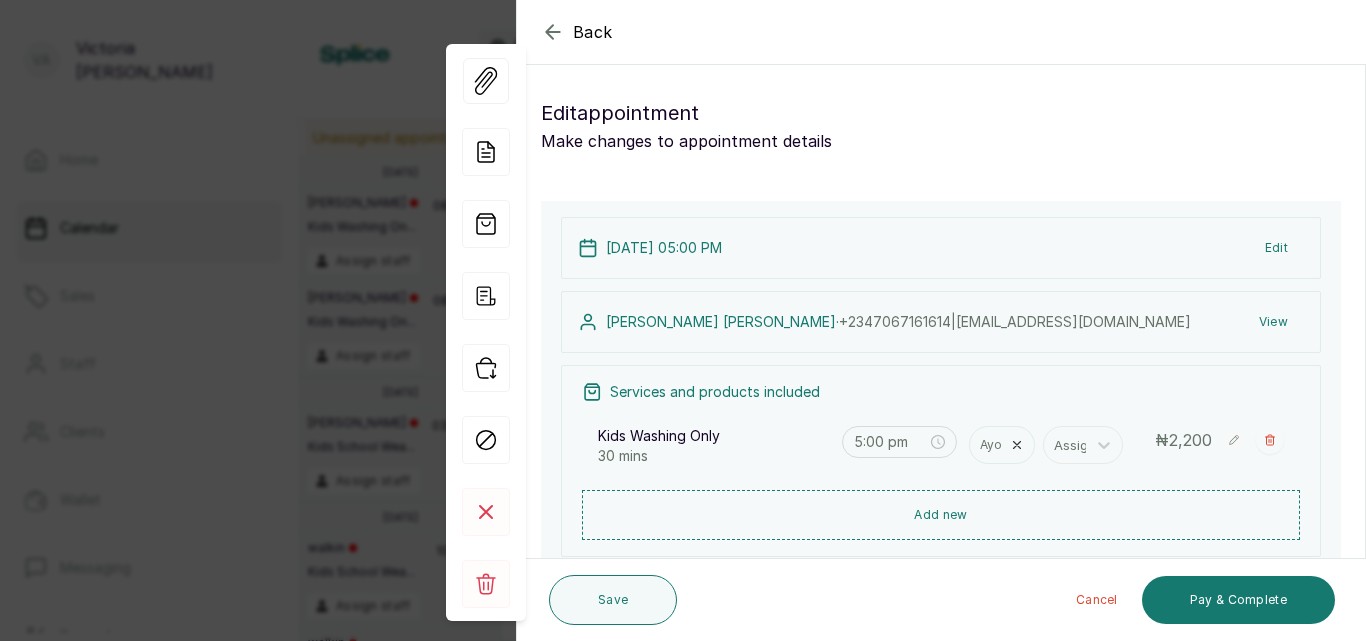click on "Edit" at bounding box center (1276, 248) 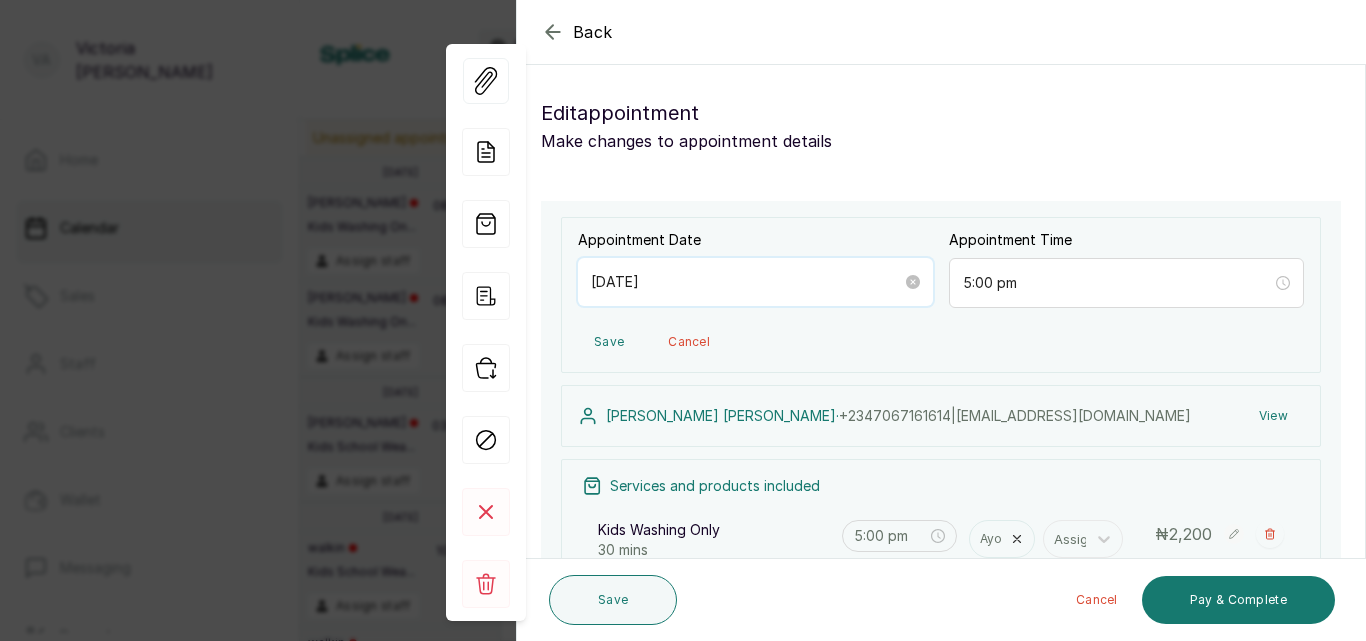 click on "[DATE]" at bounding box center [746, 282] 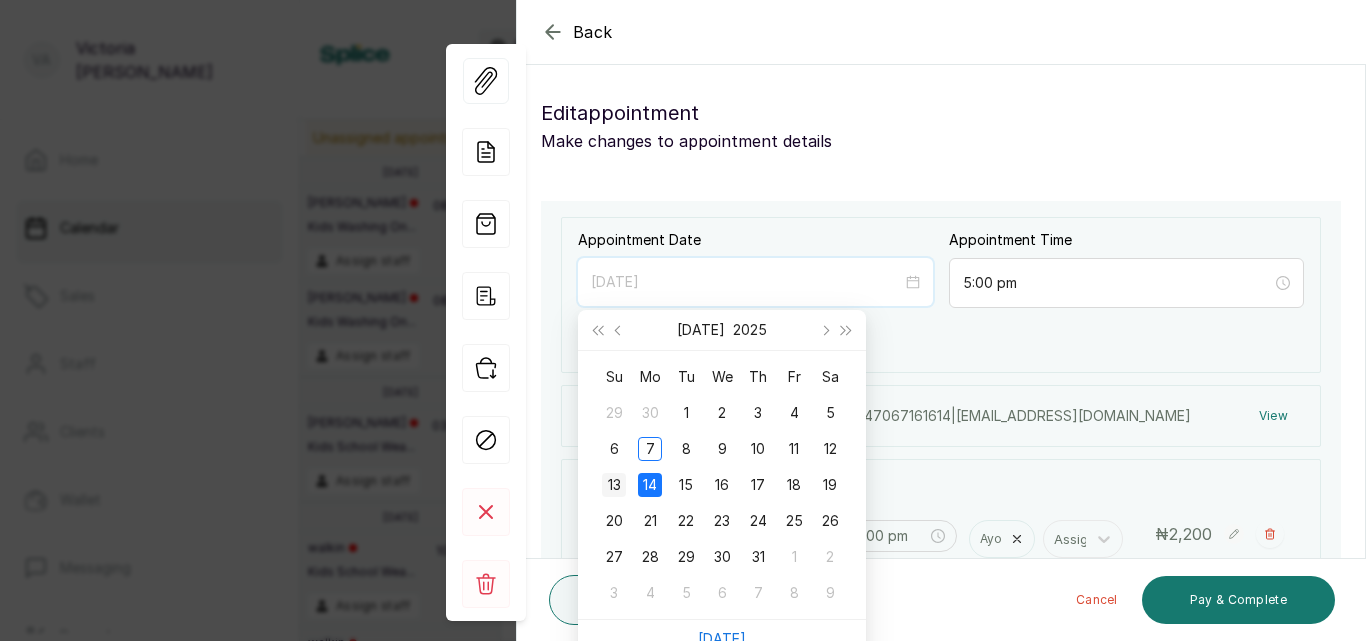 type on "[DATE]" 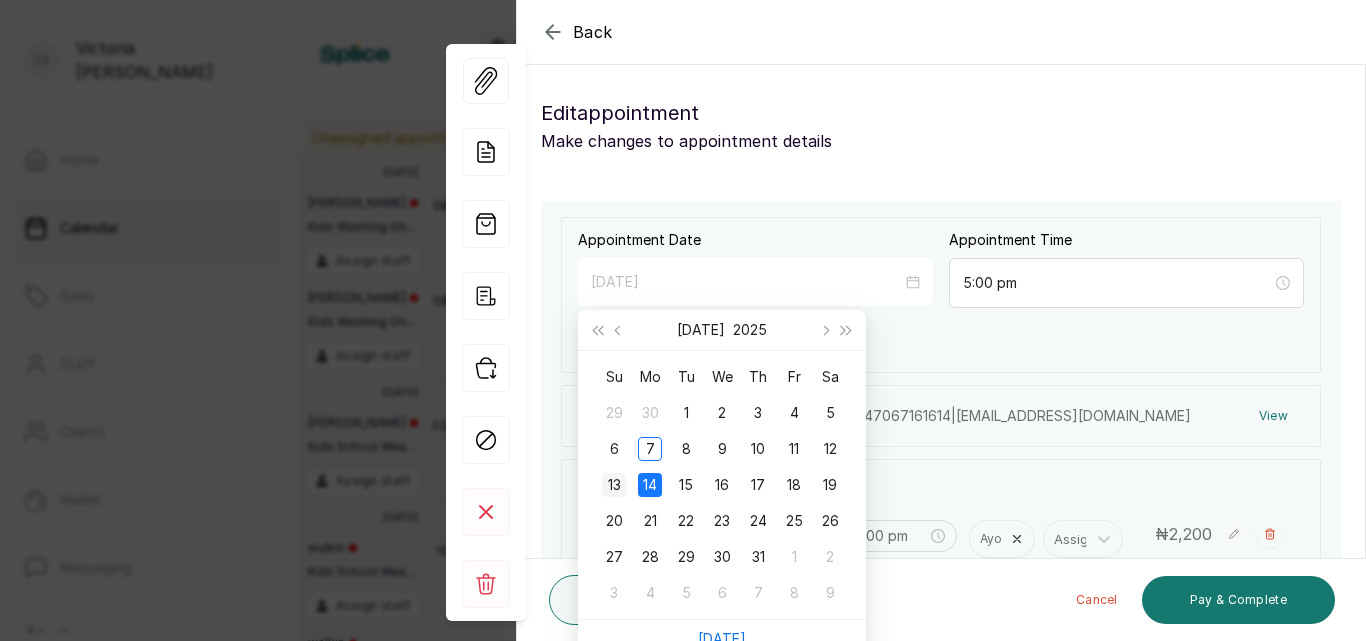 click on "13" at bounding box center [614, 485] 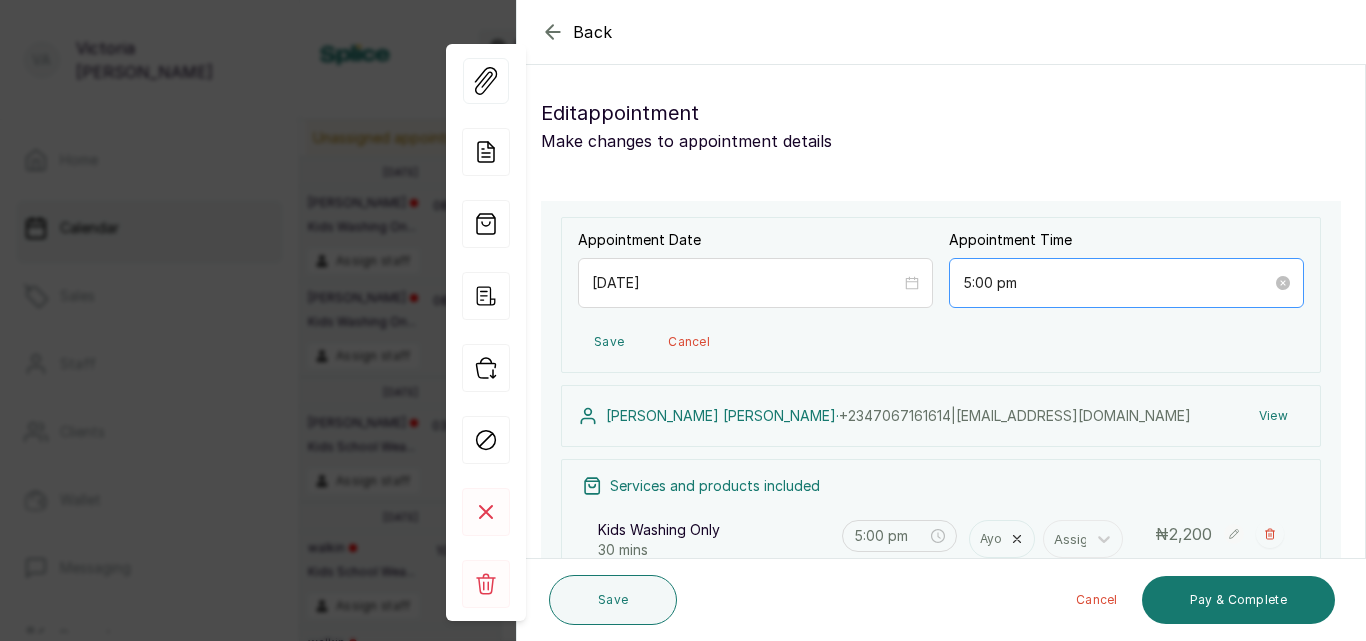 click on "5:00 pm" at bounding box center [1126, 283] 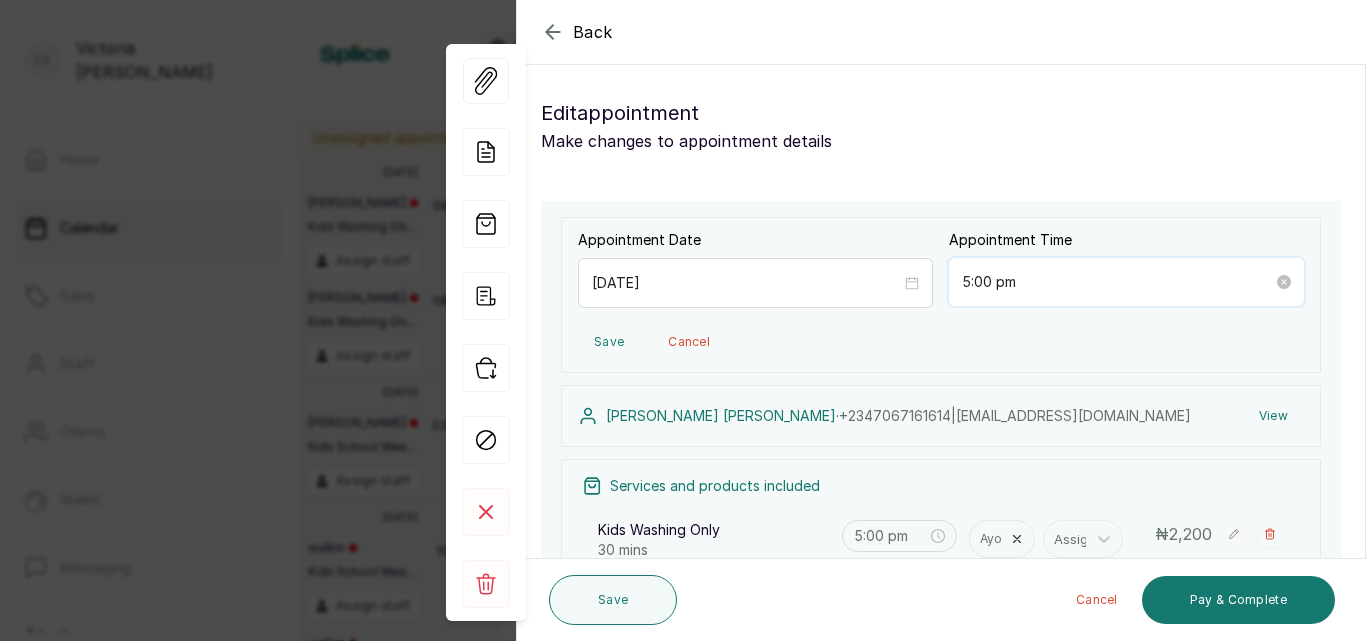 scroll, scrollTop: 120, scrollLeft: 0, axis: vertical 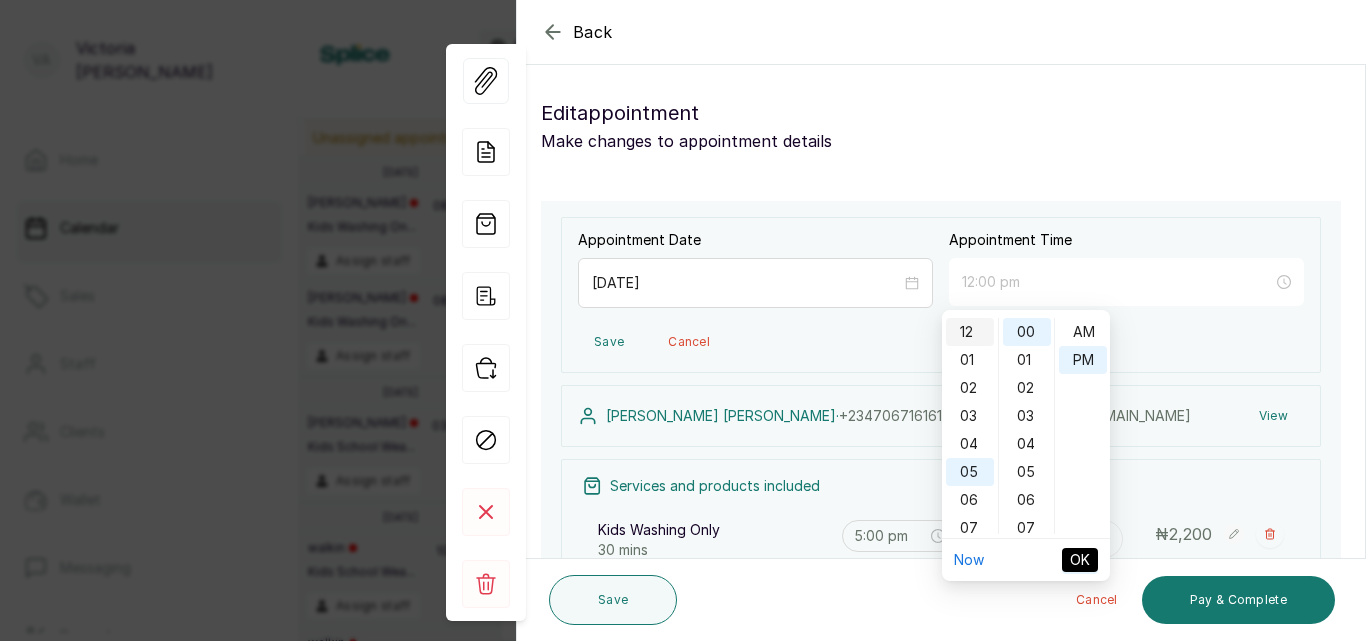 click on "12" at bounding box center (970, 332) 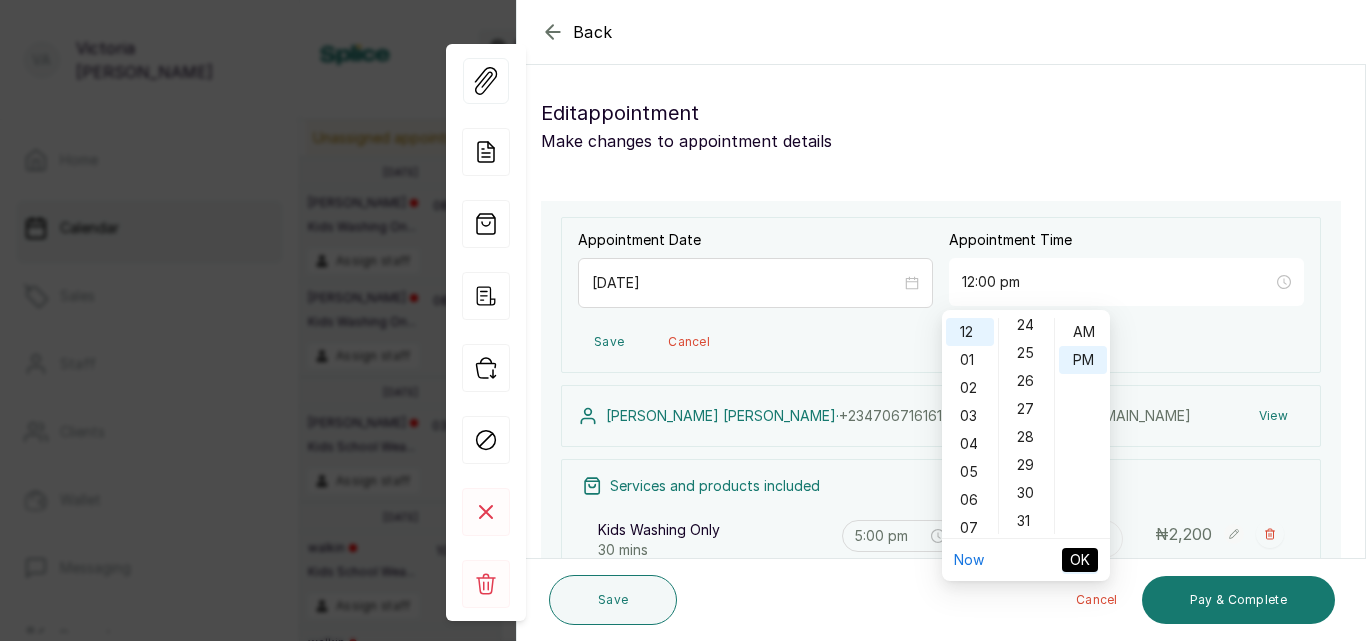 scroll, scrollTop: 720, scrollLeft: 0, axis: vertical 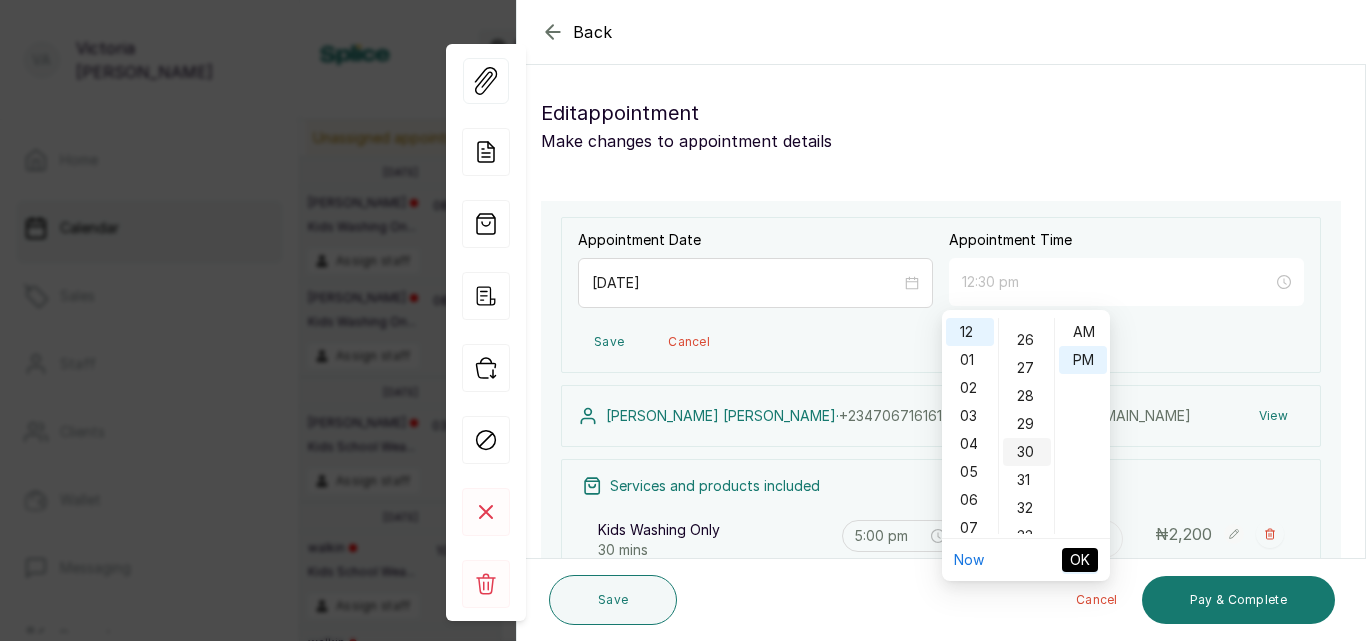 click on "30" at bounding box center [1027, 452] 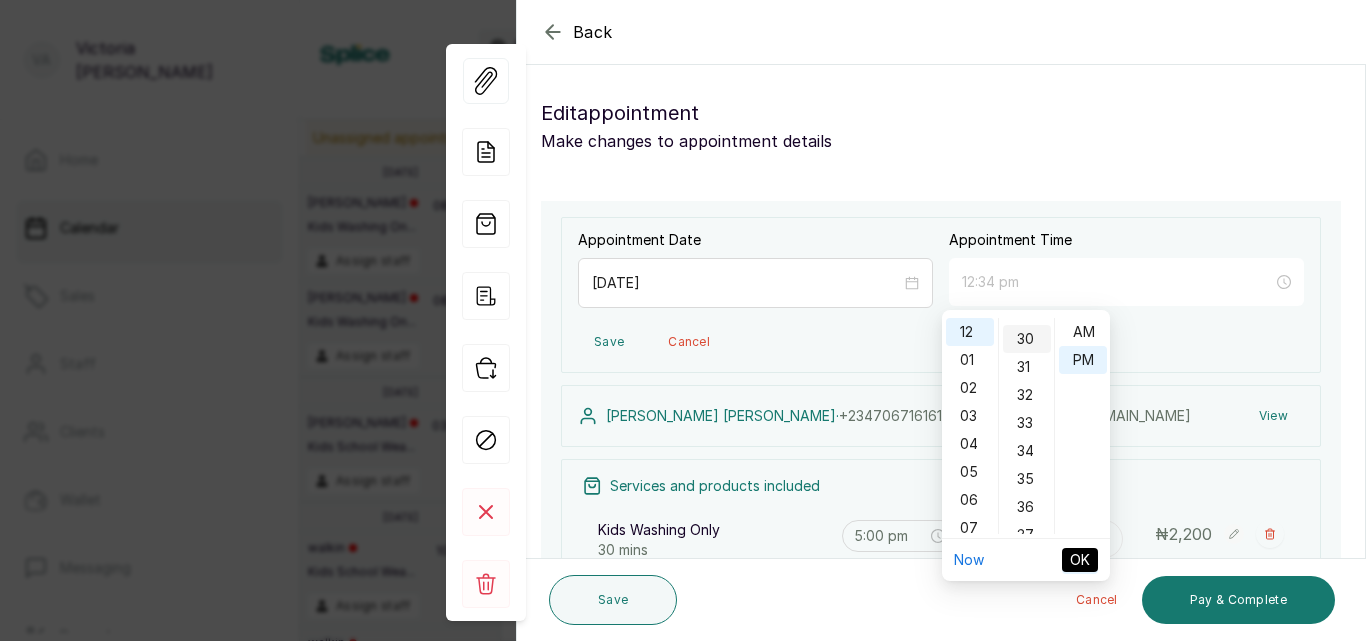 scroll, scrollTop: 840, scrollLeft: 0, axis: vertical 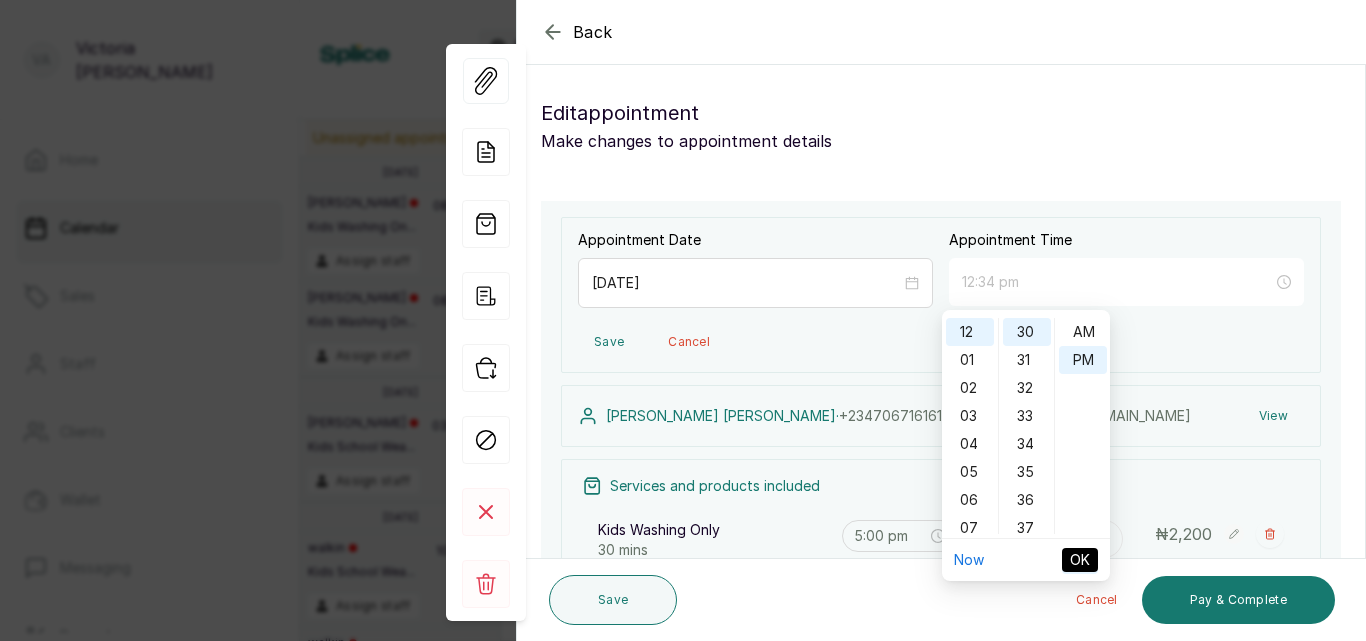 type on "12:30 pm" 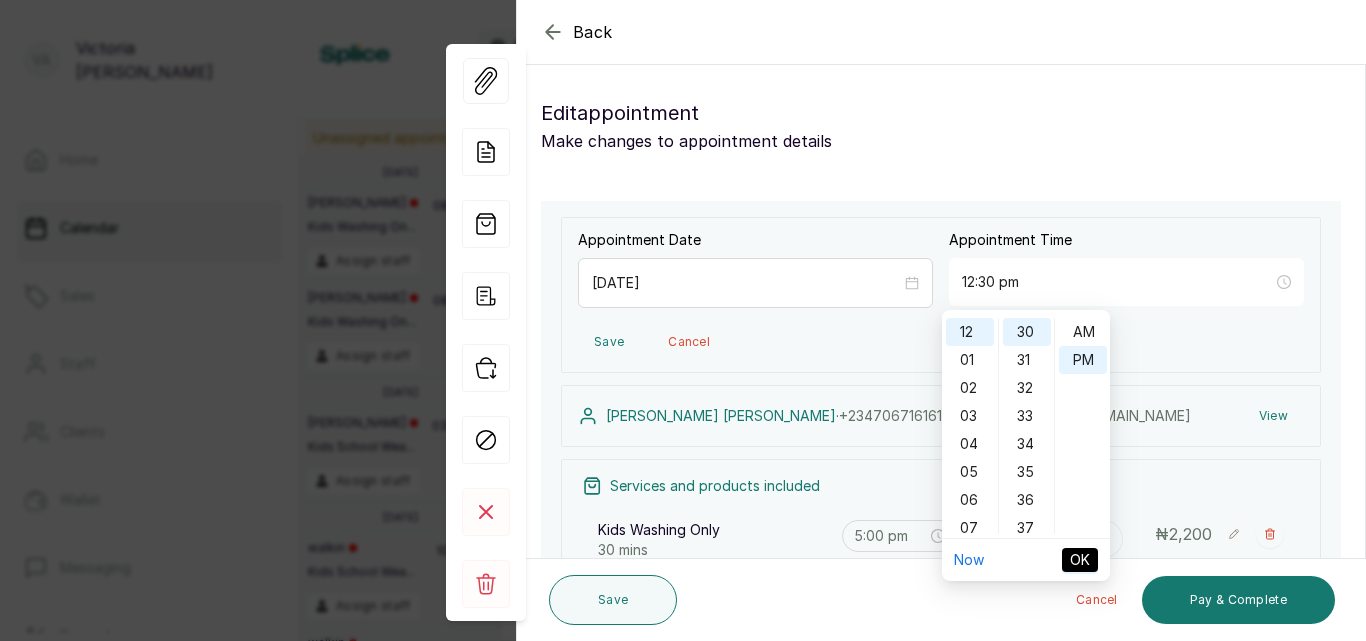 click on "OK" at bounding box center [1080, 560] 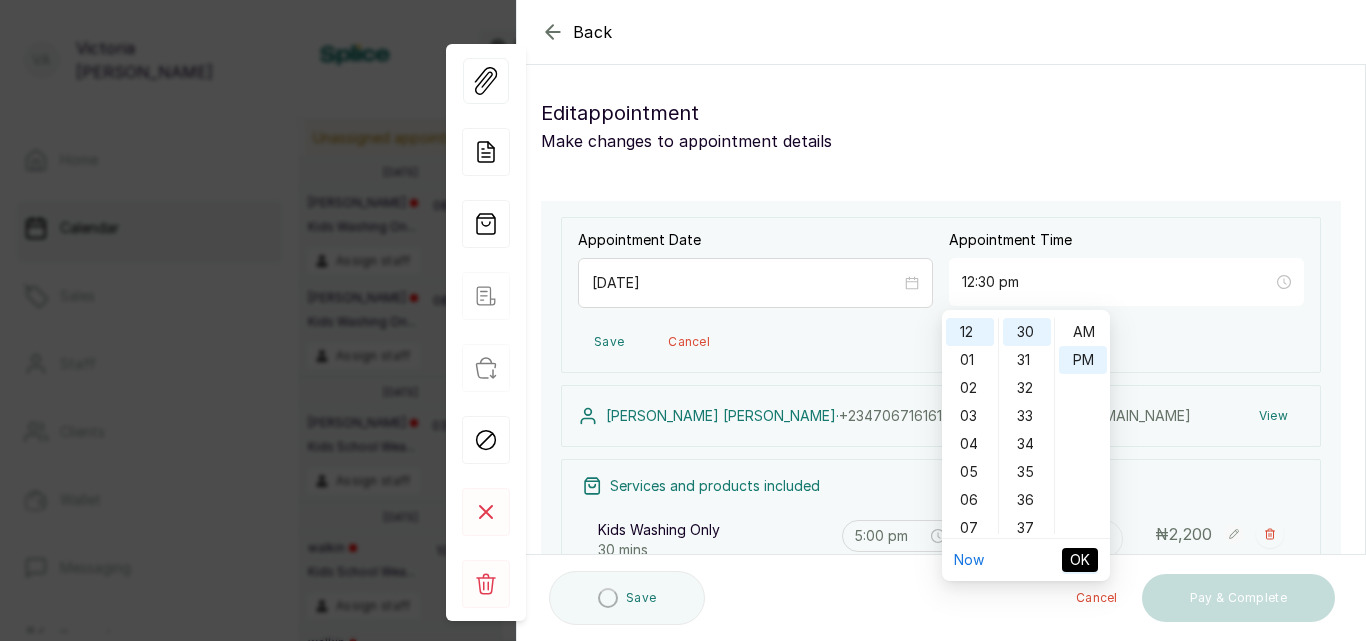type on "12:30 pm" 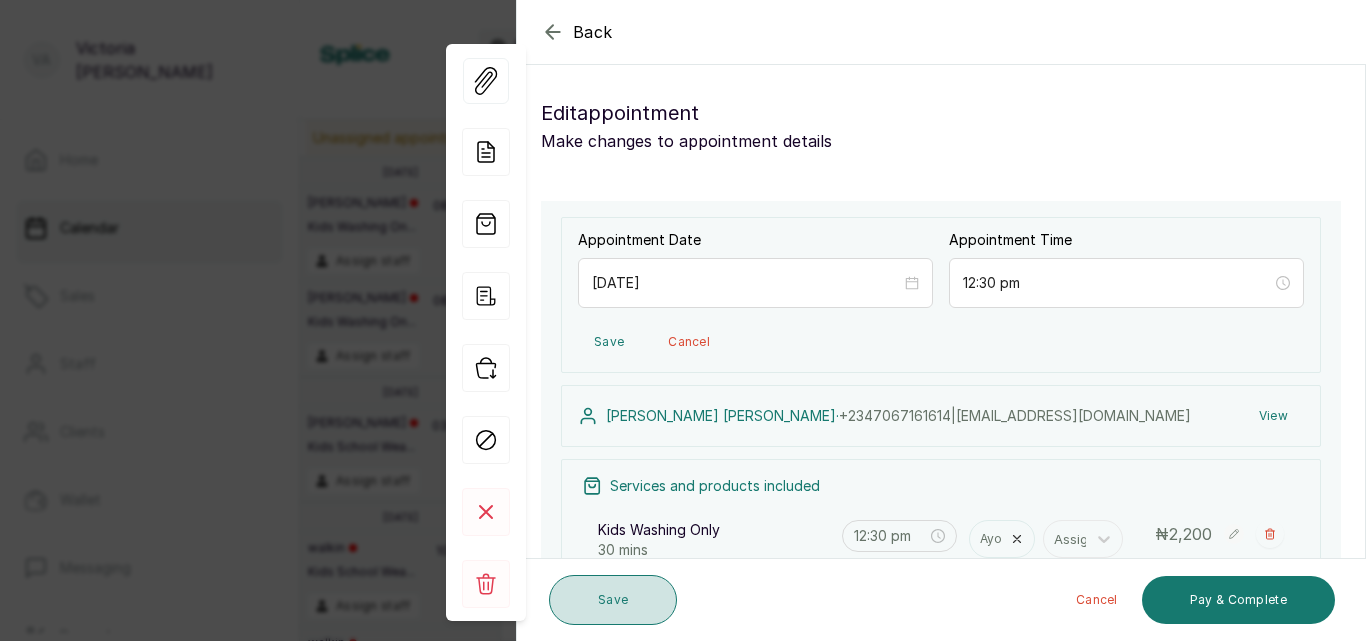 click on "Save" at bounding box center [613, 600] 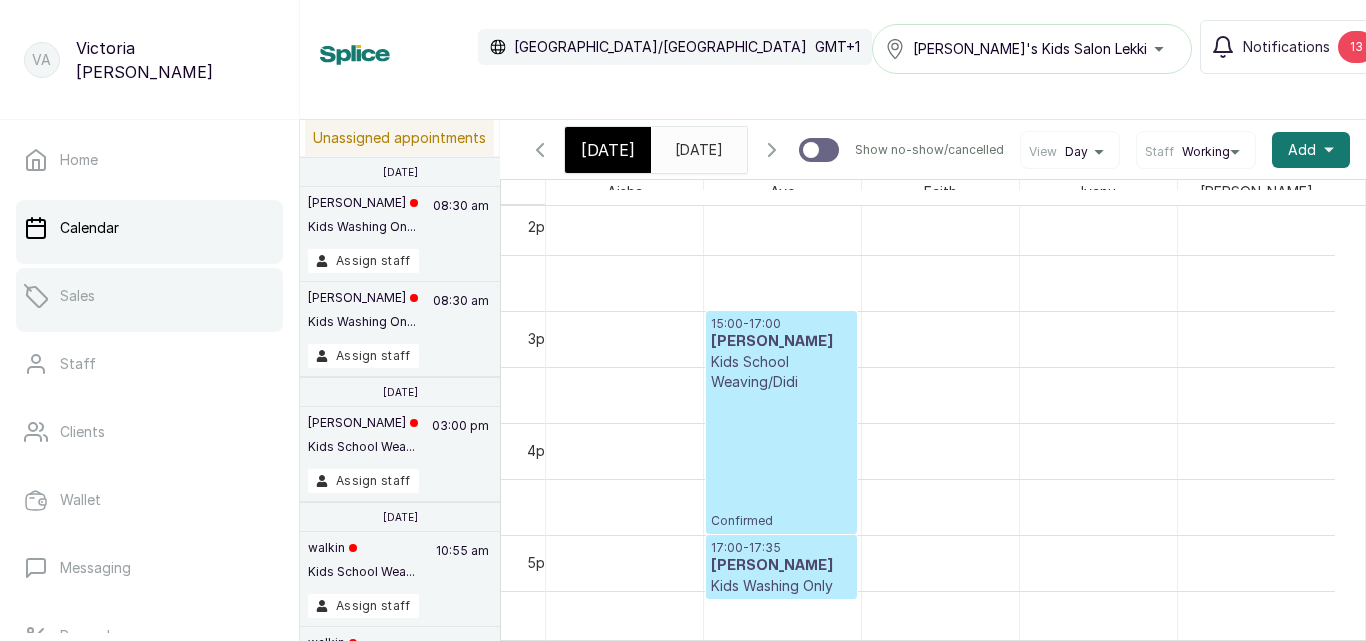 click on "Sales" at bounding box center (149, 296) 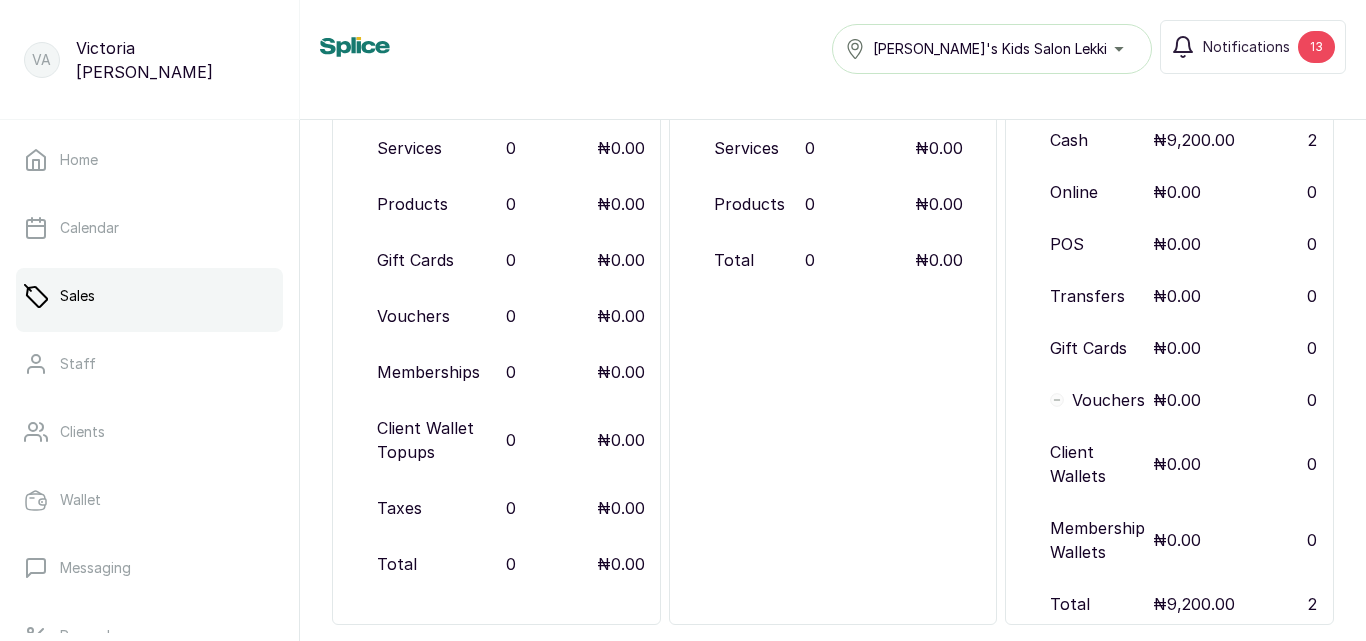 scroll, scrollTop: 0, scrollLeft: 0, axis: both 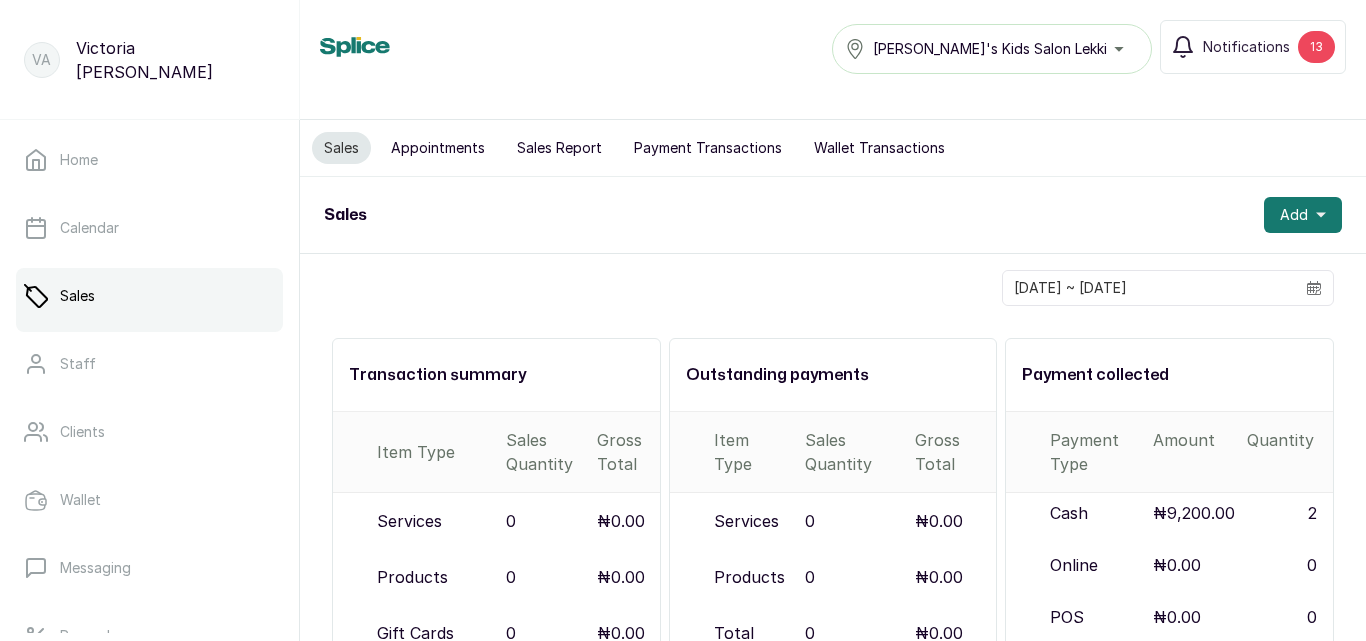click on "Payment Transactions" at bounding box center [708, 148] 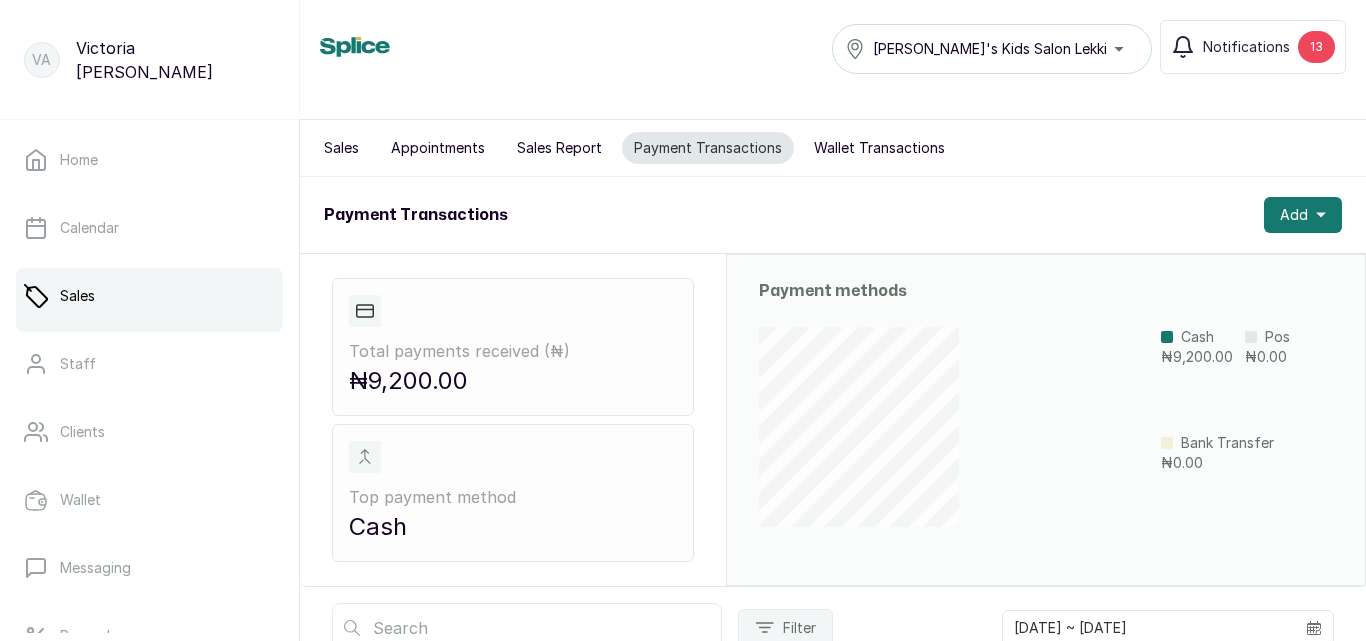 scroll, scrollTop: 198, scrollLeft: 0, axis: vertical 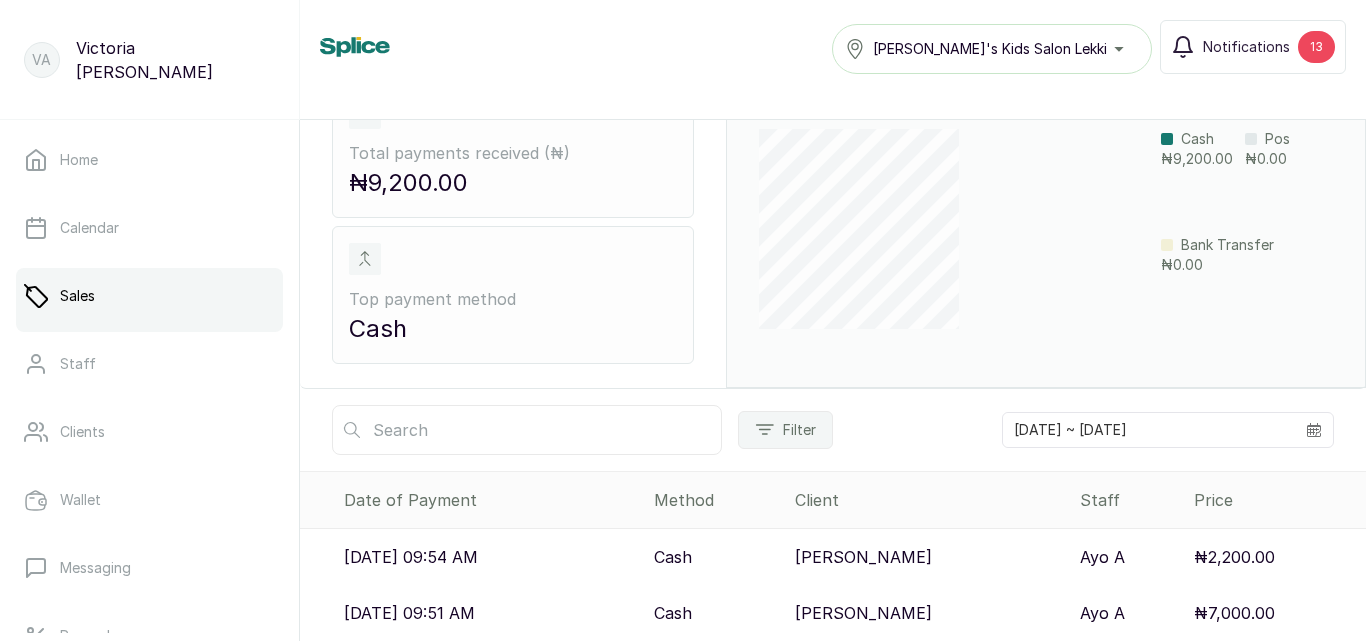 click on "₦2,200.00" at bounding box center [1234, 557] 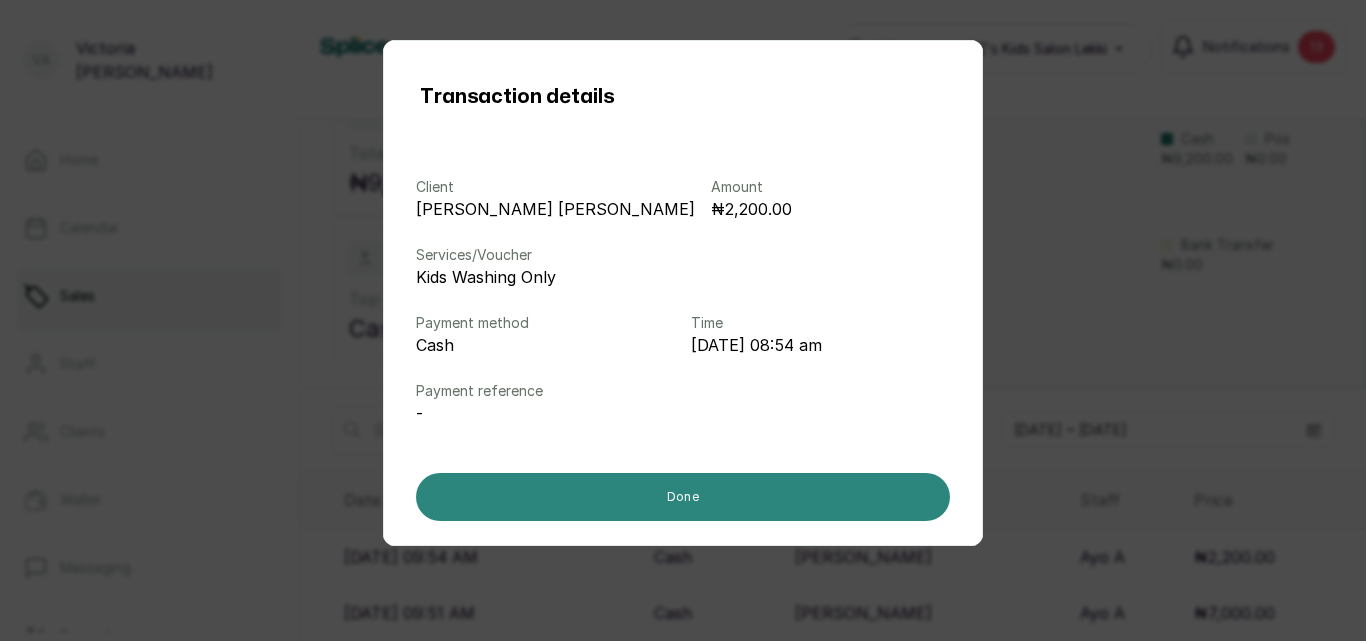 click on "Done" at bounding box center [683, 497] 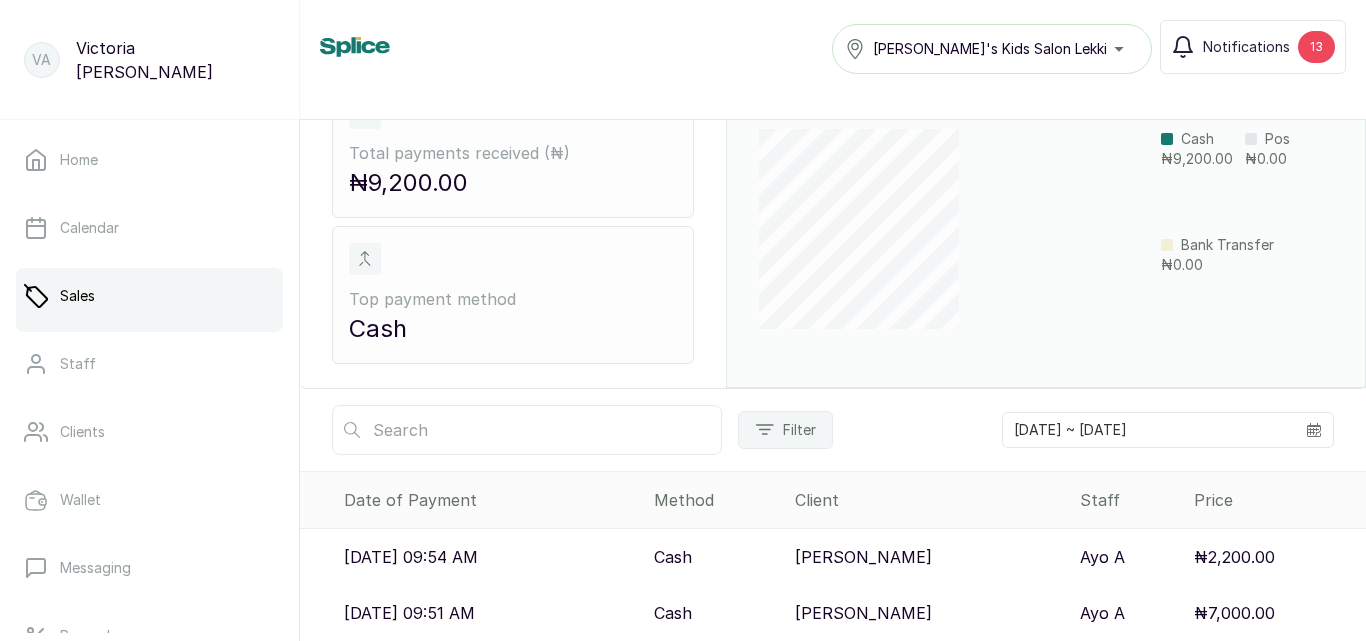 scroll, scrollTop: 0, scrollLeft: 0, axis: both 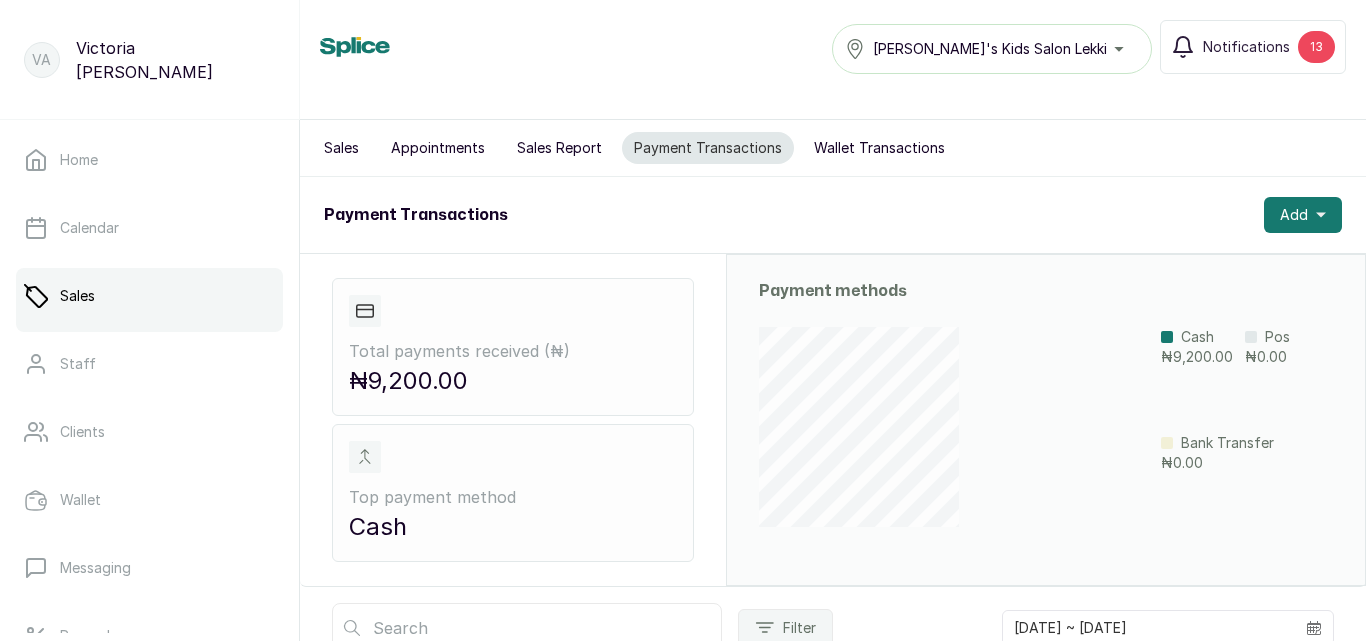 click on "Sales Report" at bounding box center (559, 148) 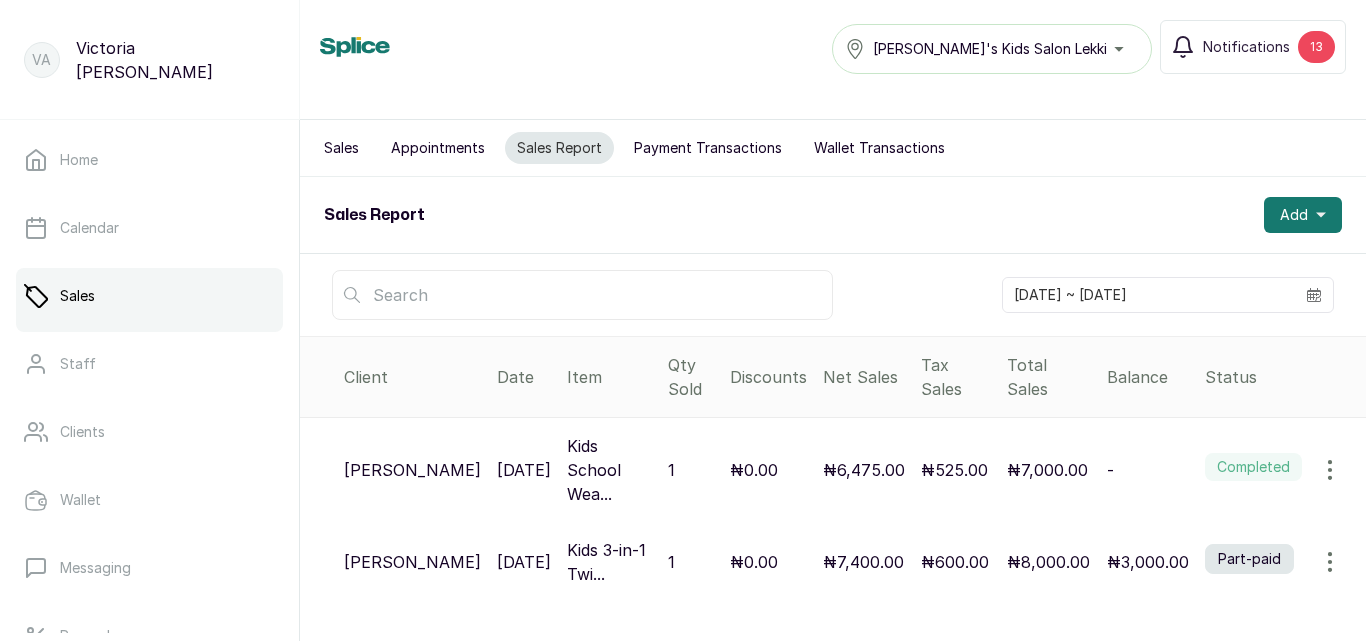 click at bounding box center [1330, 470] 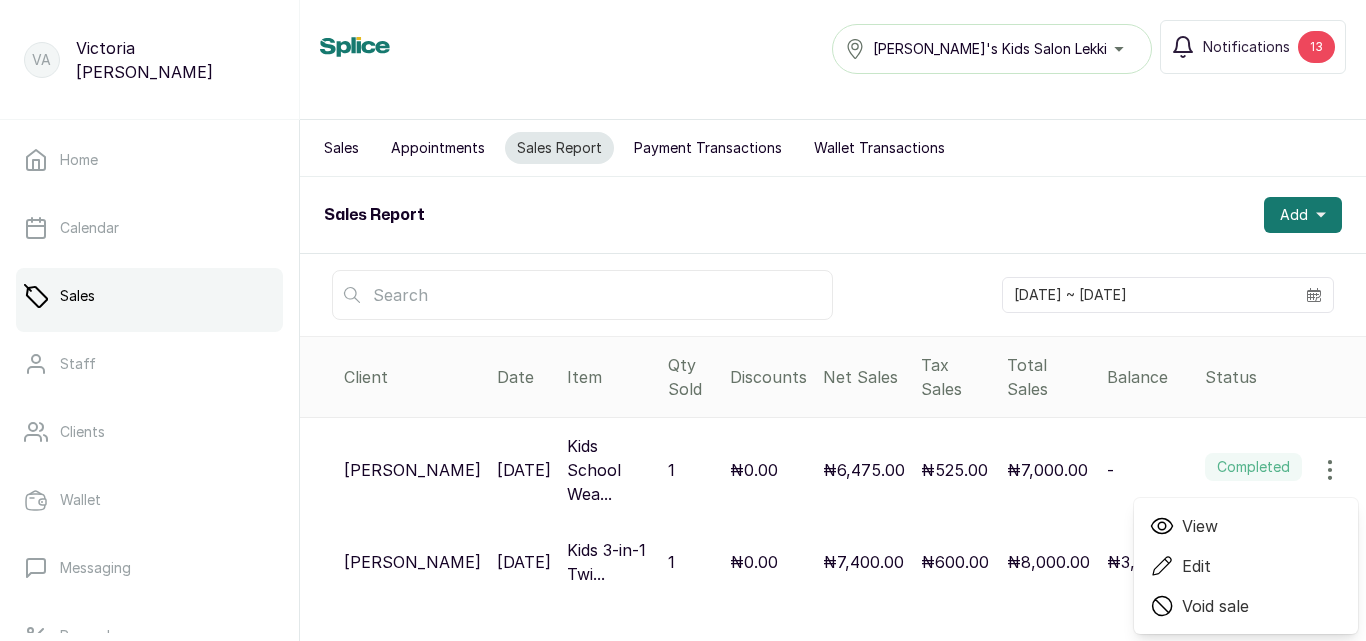 click on "Void sale" at bounding box center [1215, 606] 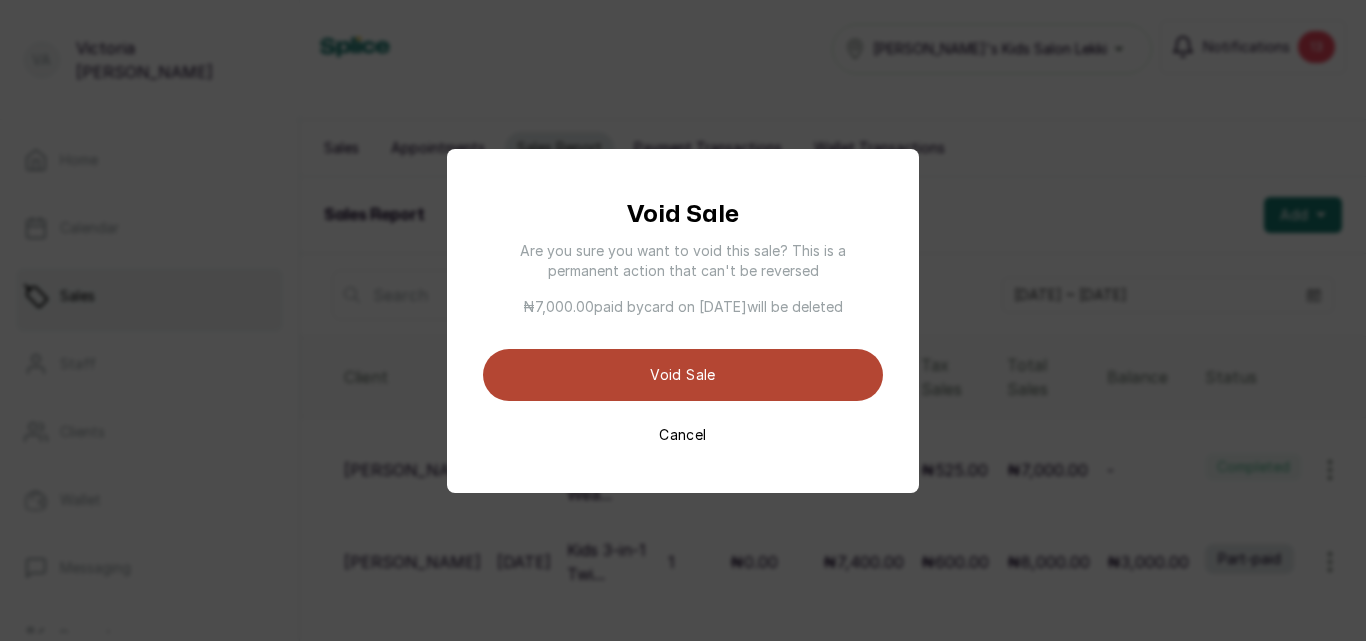click on "Void sale" at bounding box center (683, 375) 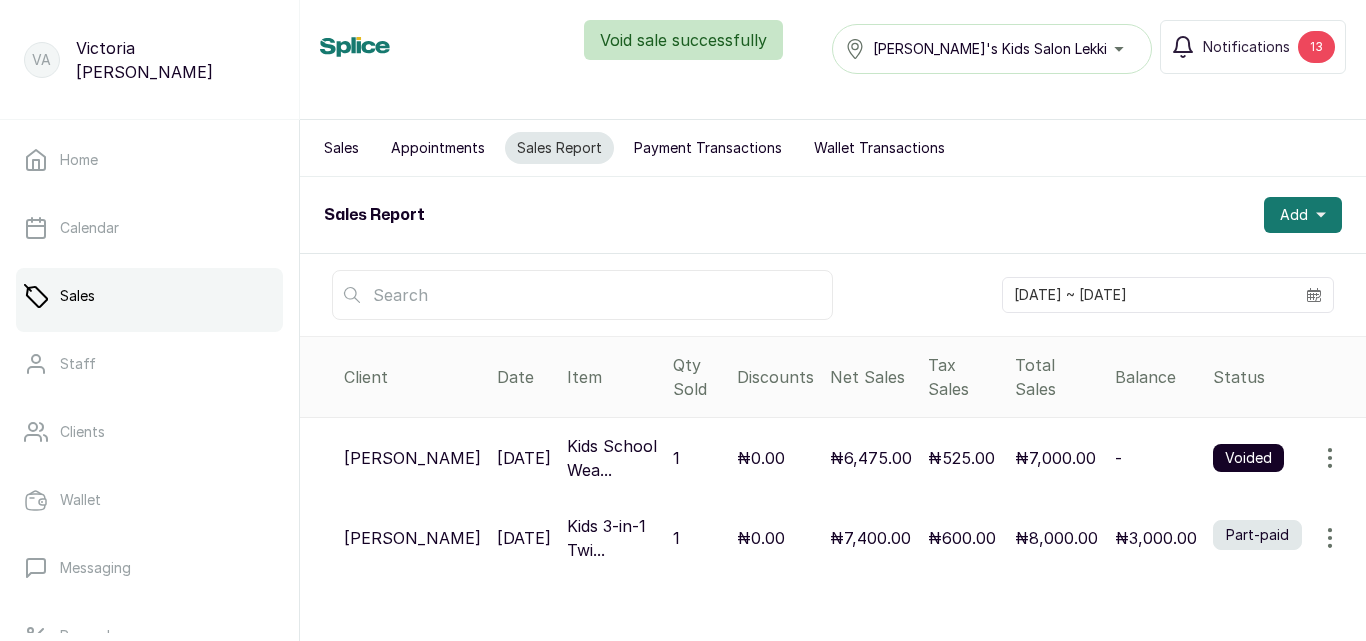 click 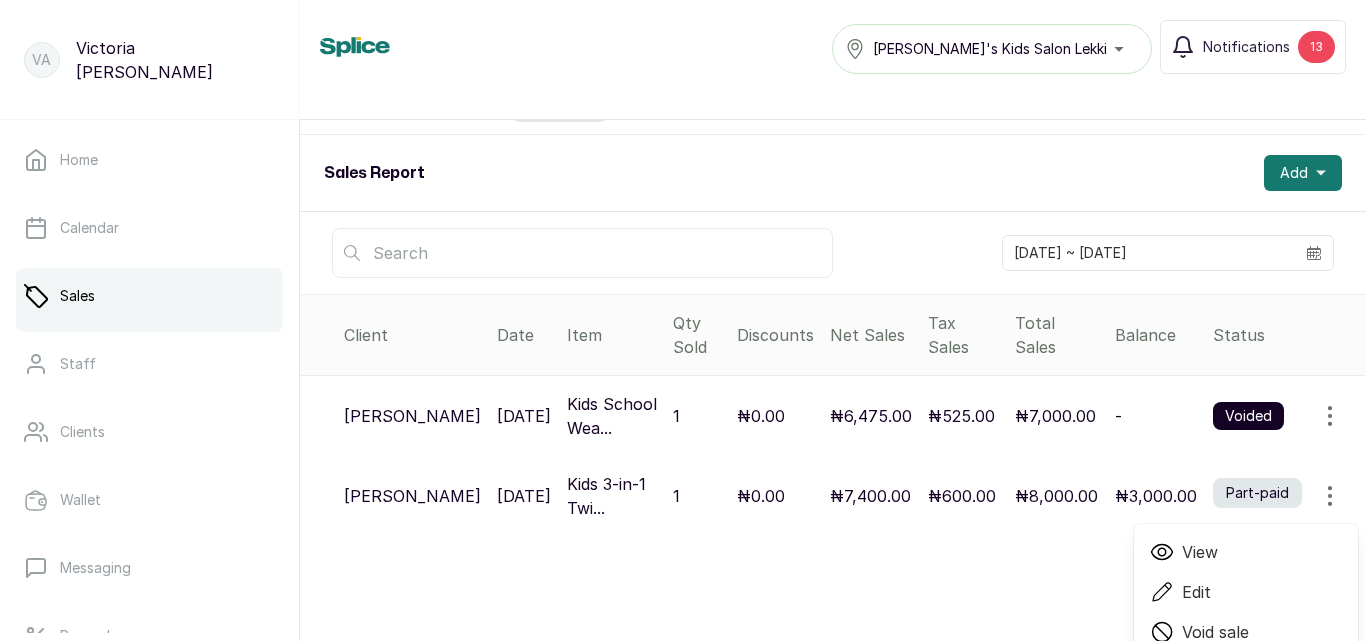 scroll, scrollTop: 61, scrollLeft: 0, axis: vertical 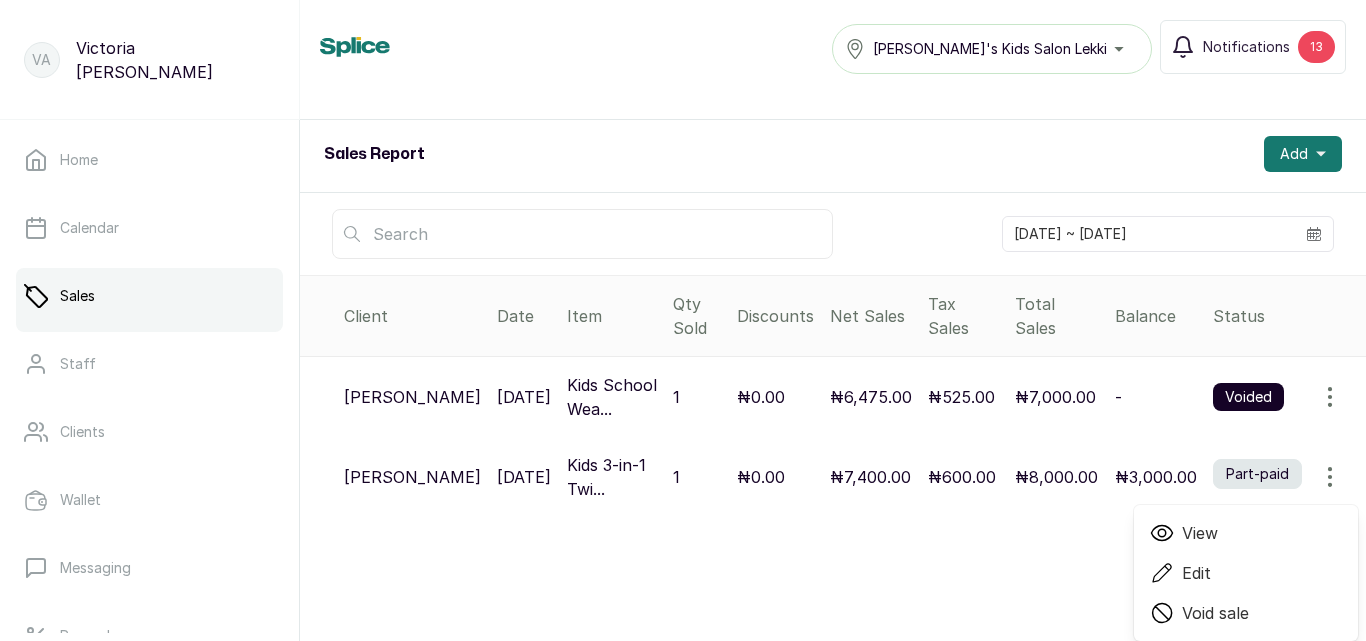 click on "Void sale" at bounding box center [1215, 613] 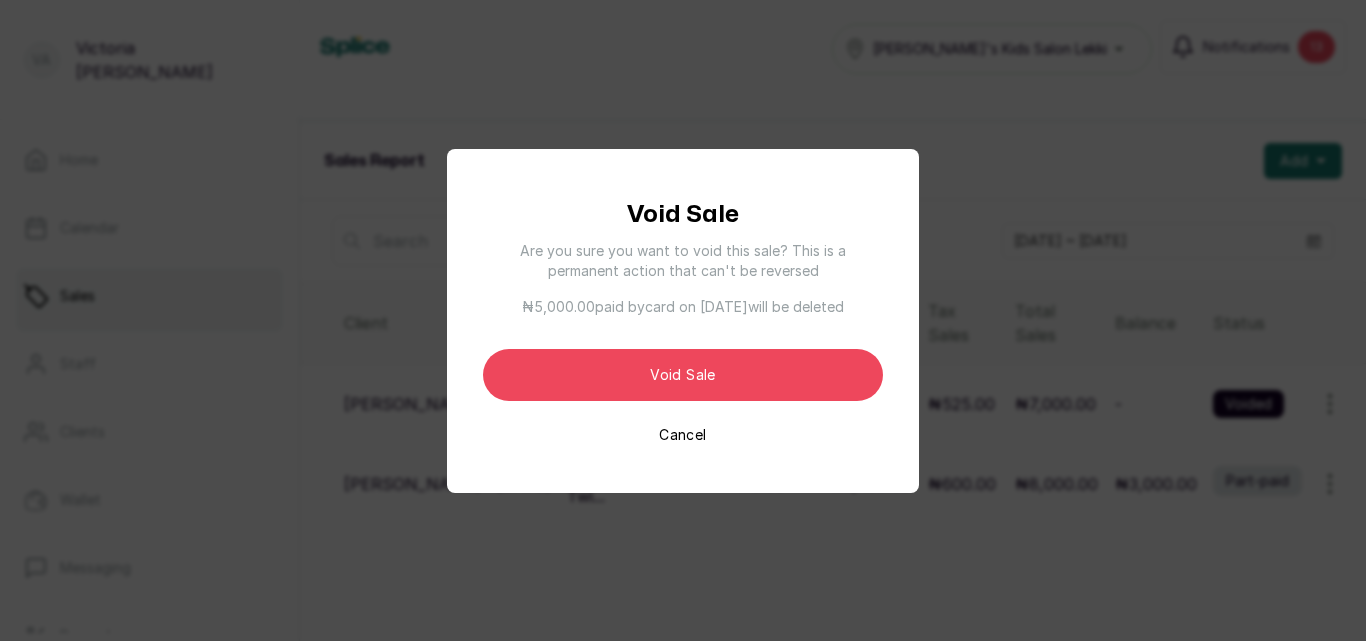 scroll, scrollTop: 0, scrollLeft: 0, axis: both 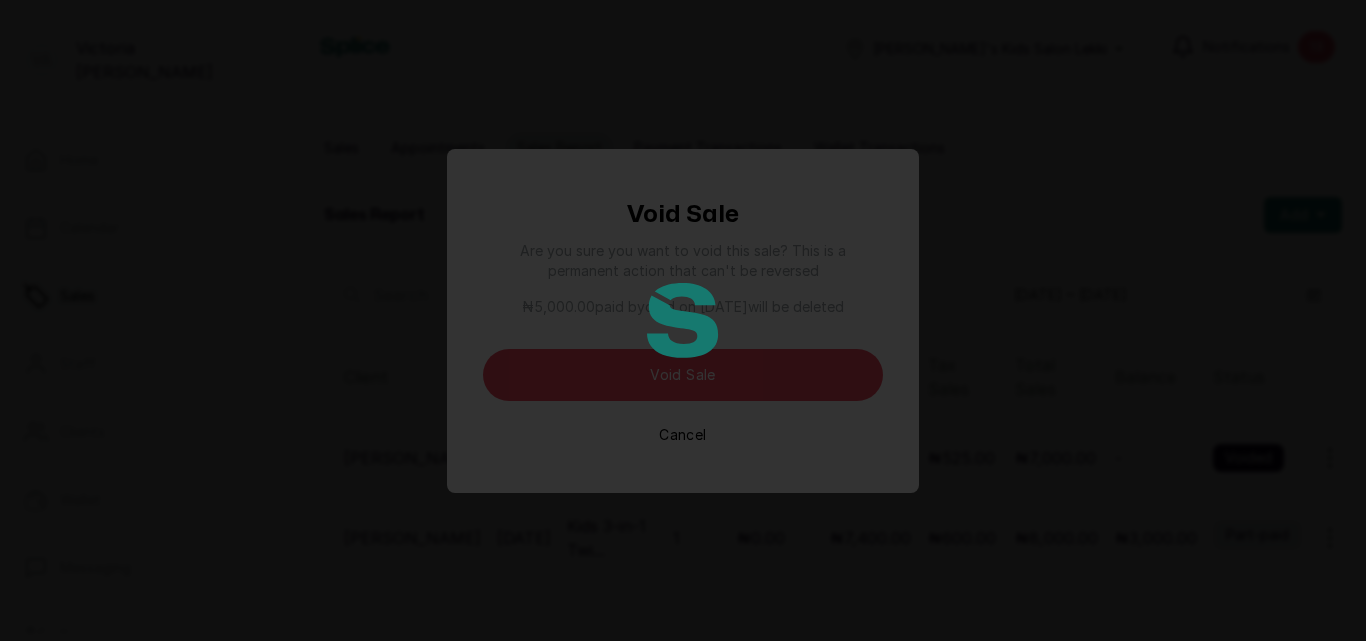 click at bounding box center [683, 320] 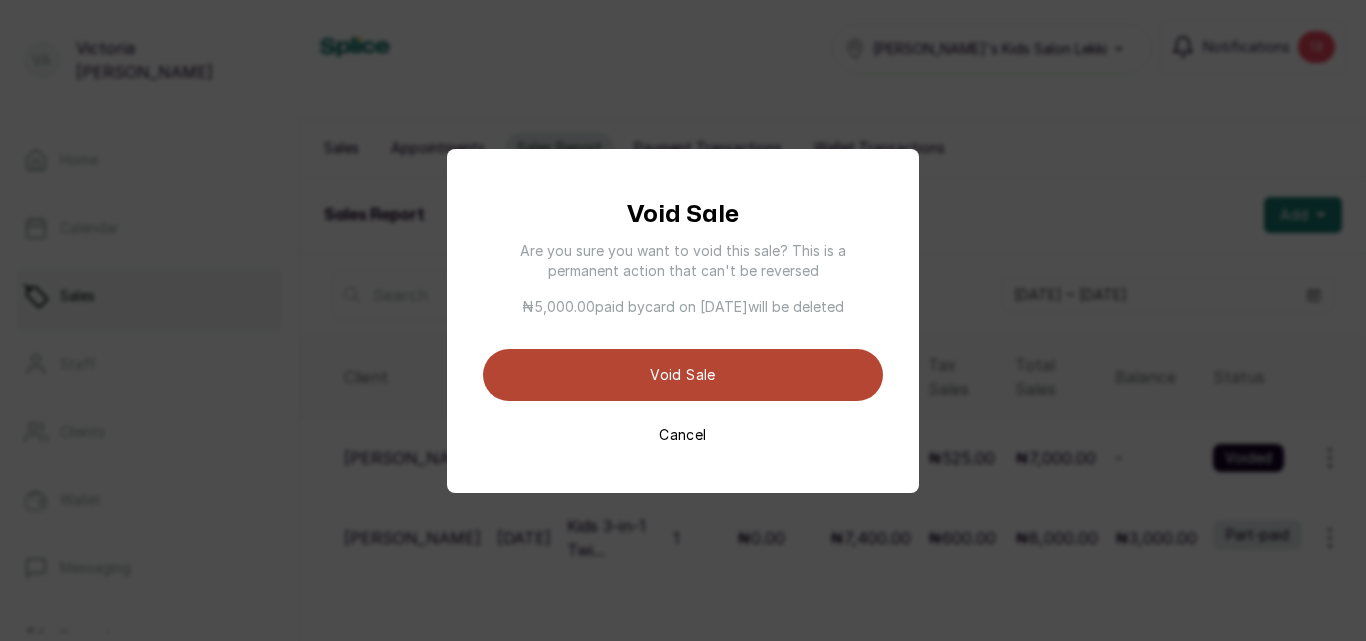 click on "Void sale" at bounding box center (683, 375) 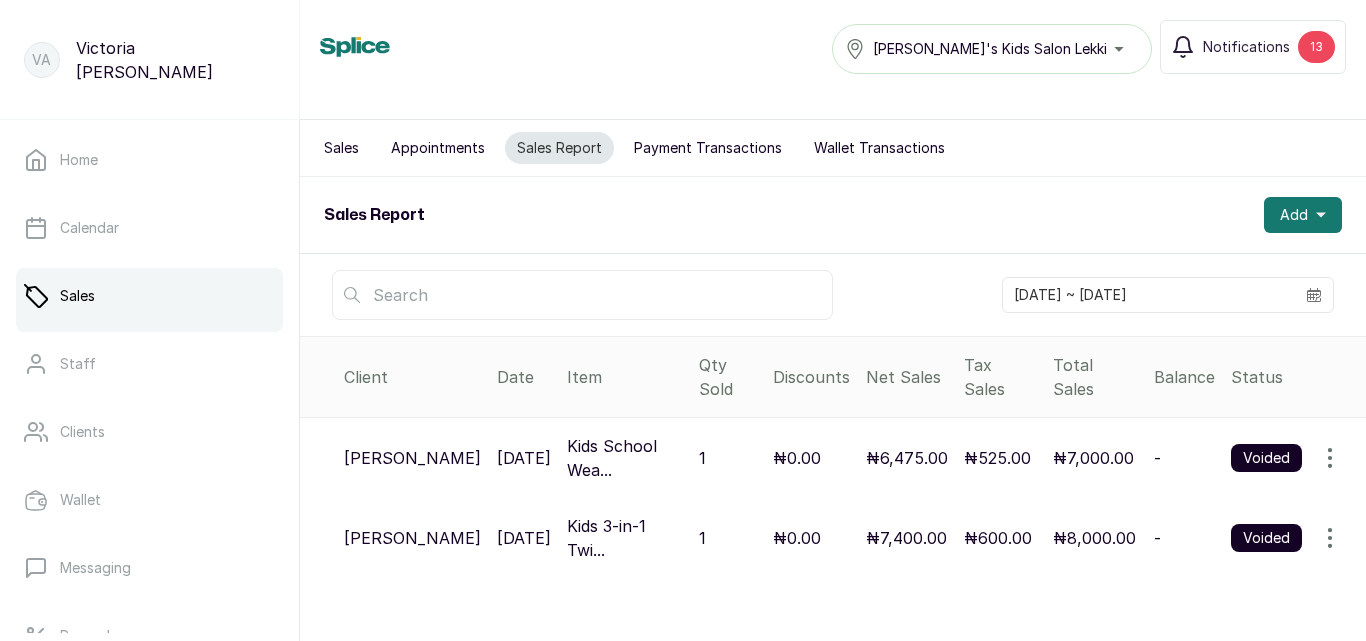 click on "Sales" at bounding box center [341, 148] 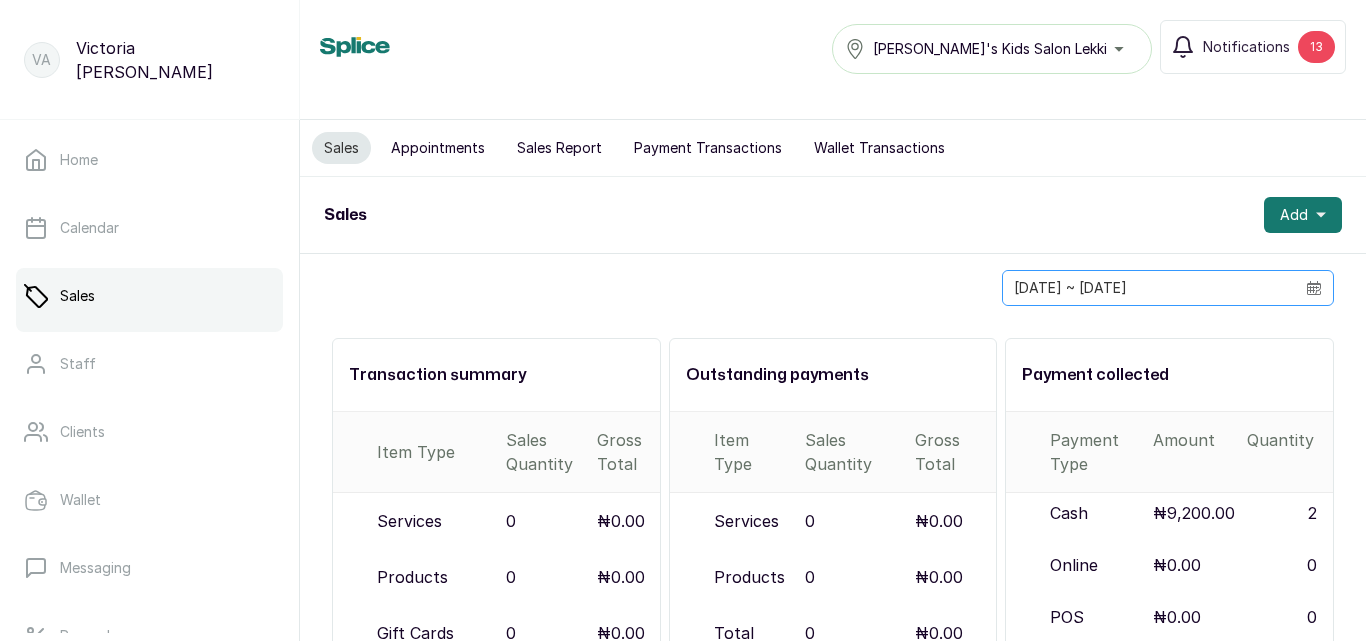 click 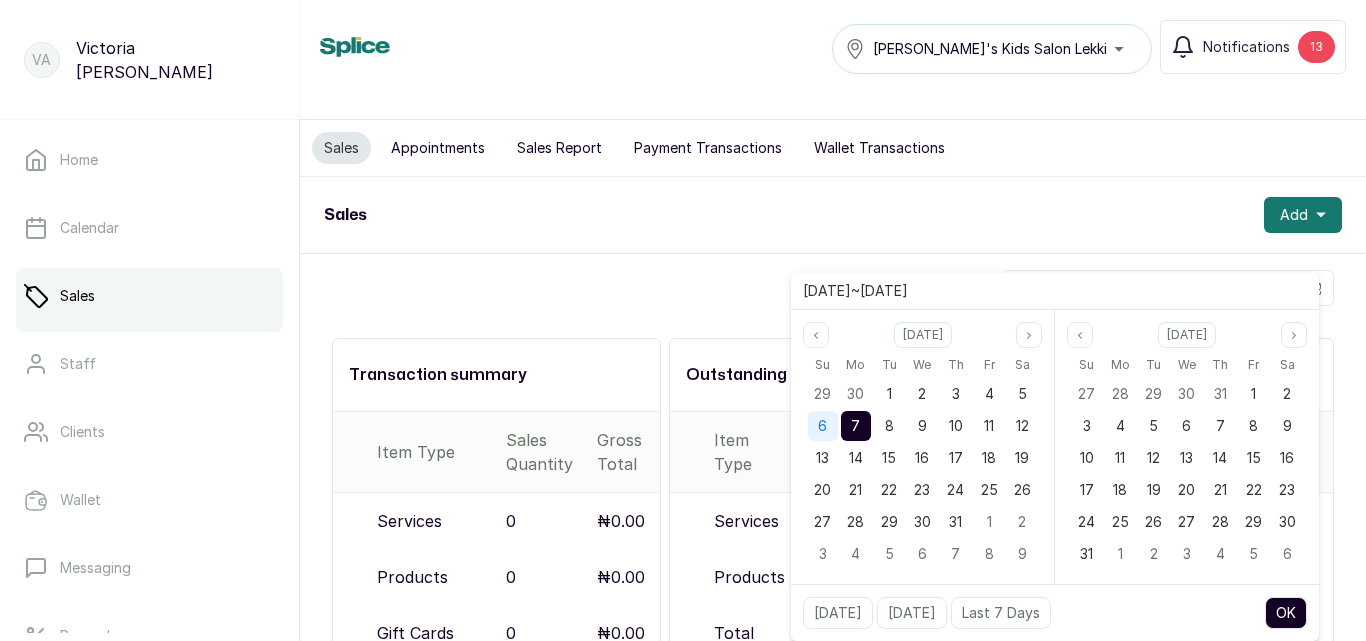 click on "6" at bounding box center (822, 425) 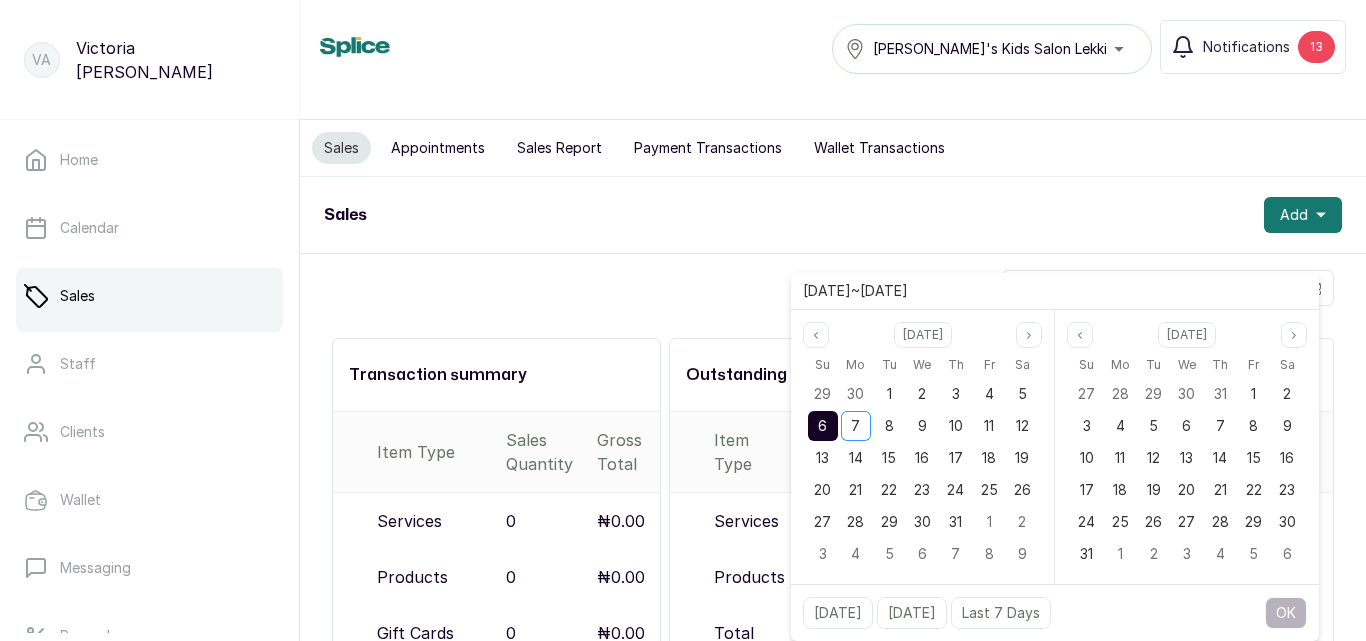 click on "6" at bounding box center (822, 425) 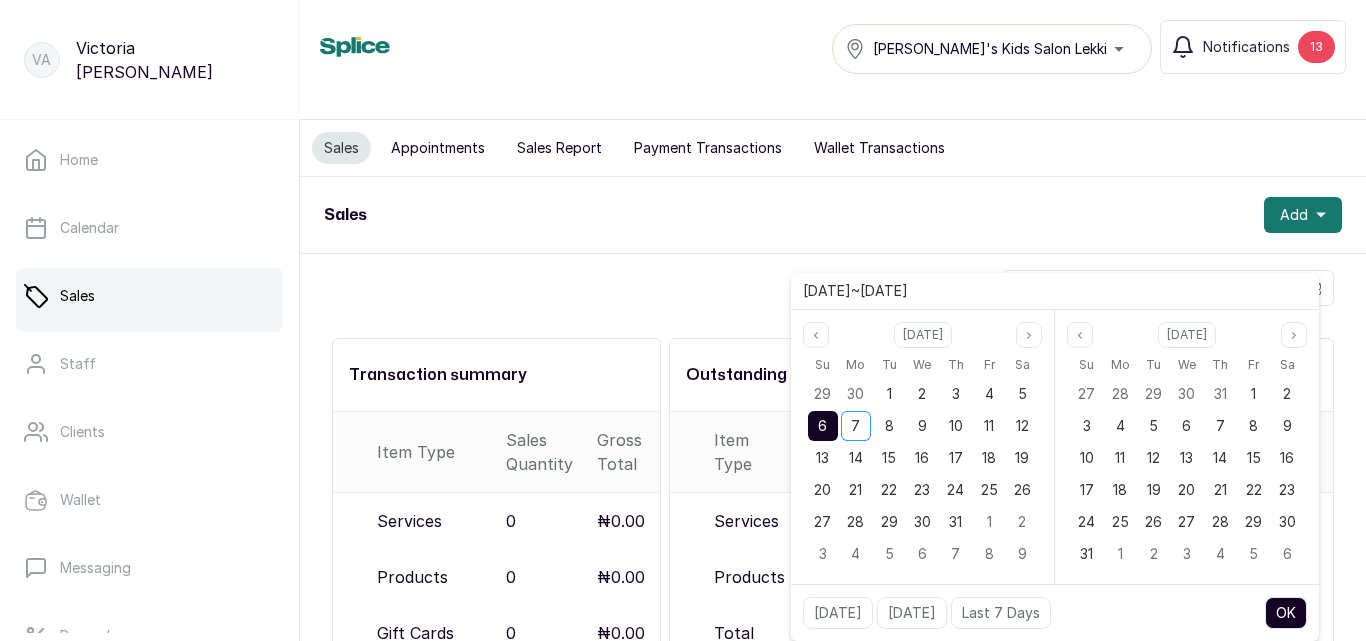 click on "OK" at bounding box center [1286, 613] 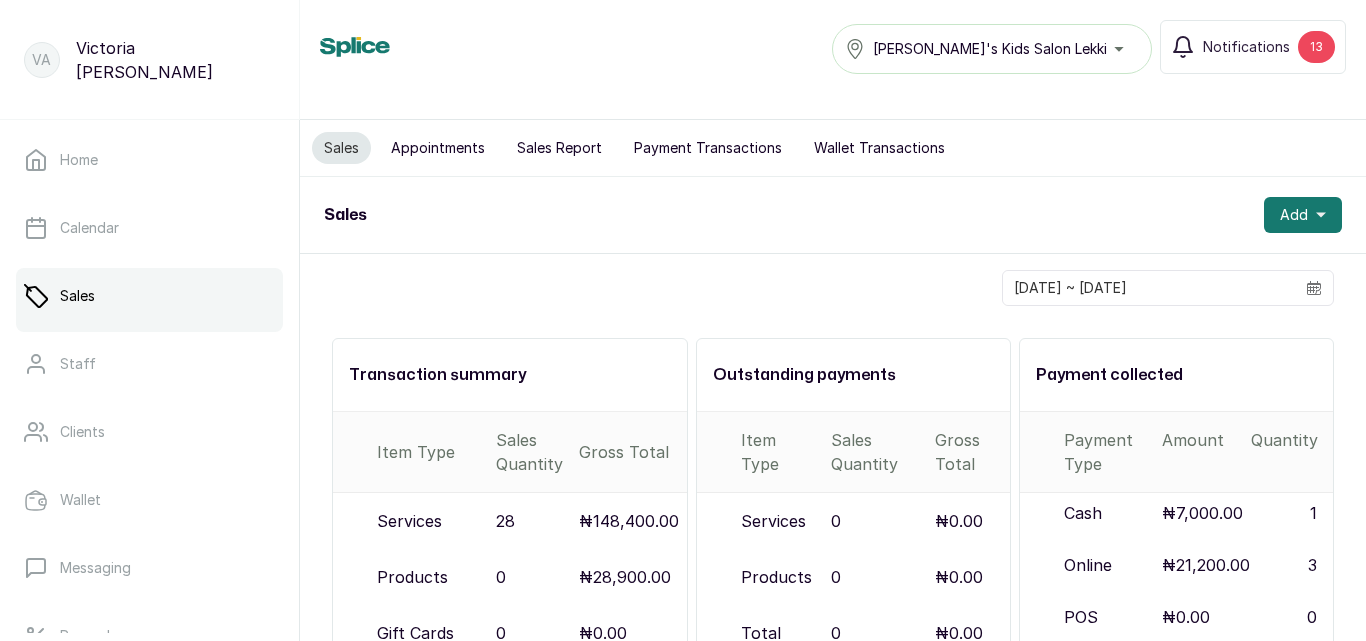 scroll, scrollTop: 373, scrollLeft: 0, axis: vertical 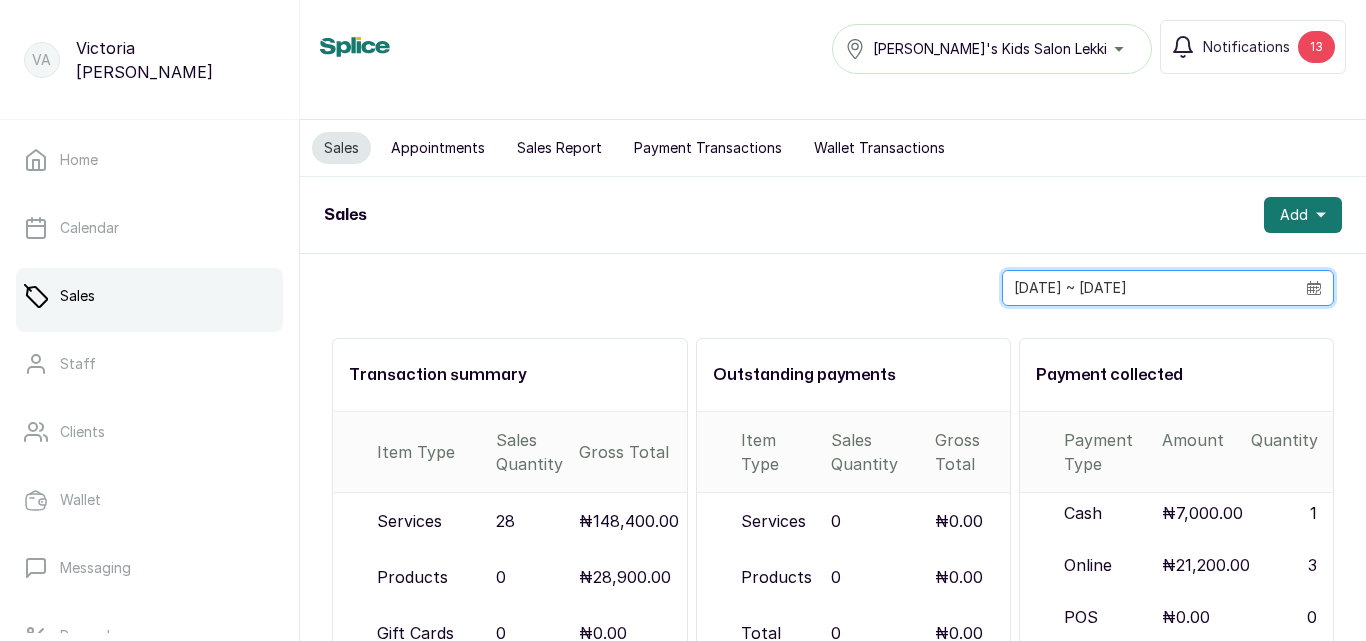 click on "[DATE] ~ [DATE]" at bounding box center (1149, 288) 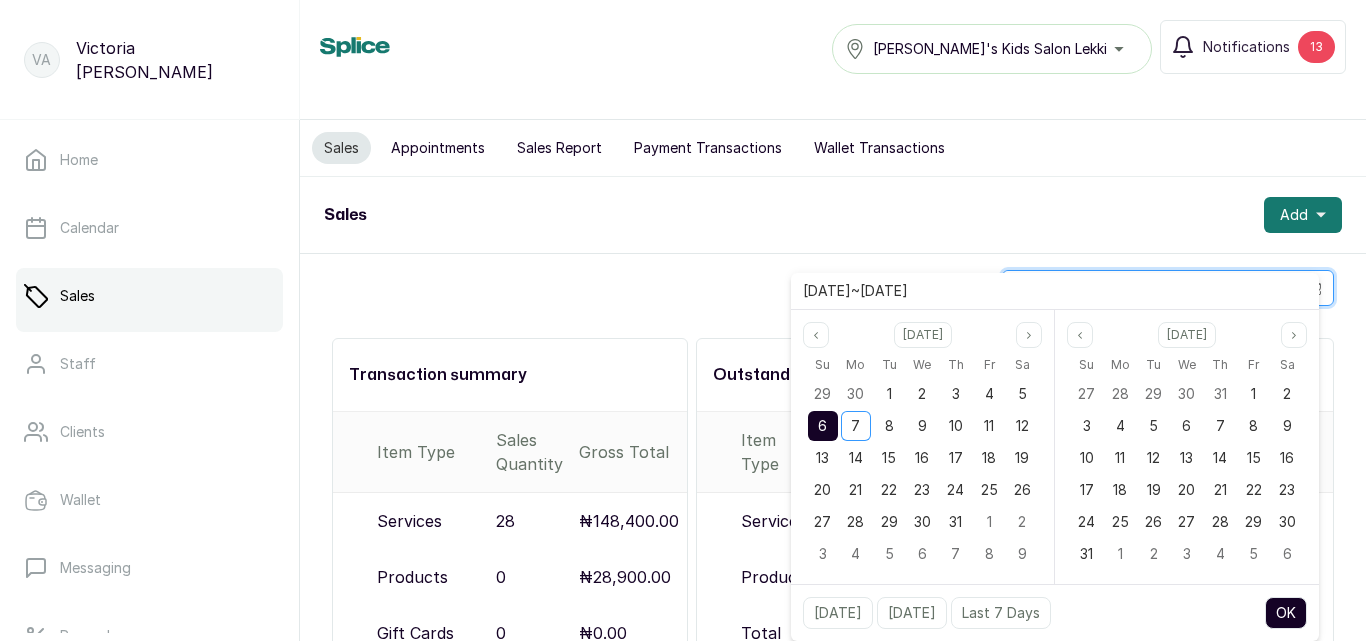 click on "[DATE]  ~  [DATE]" at bounding box center (1055, 291) 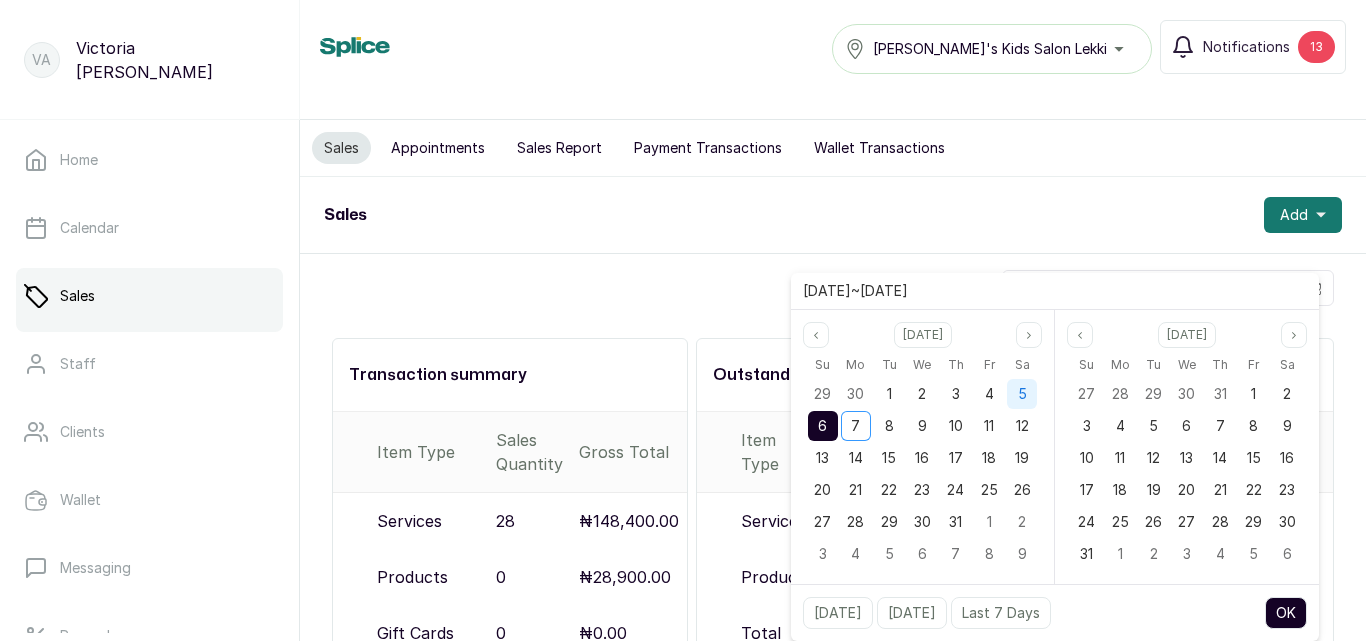 click on "5" at bounding box center (1022, 393) 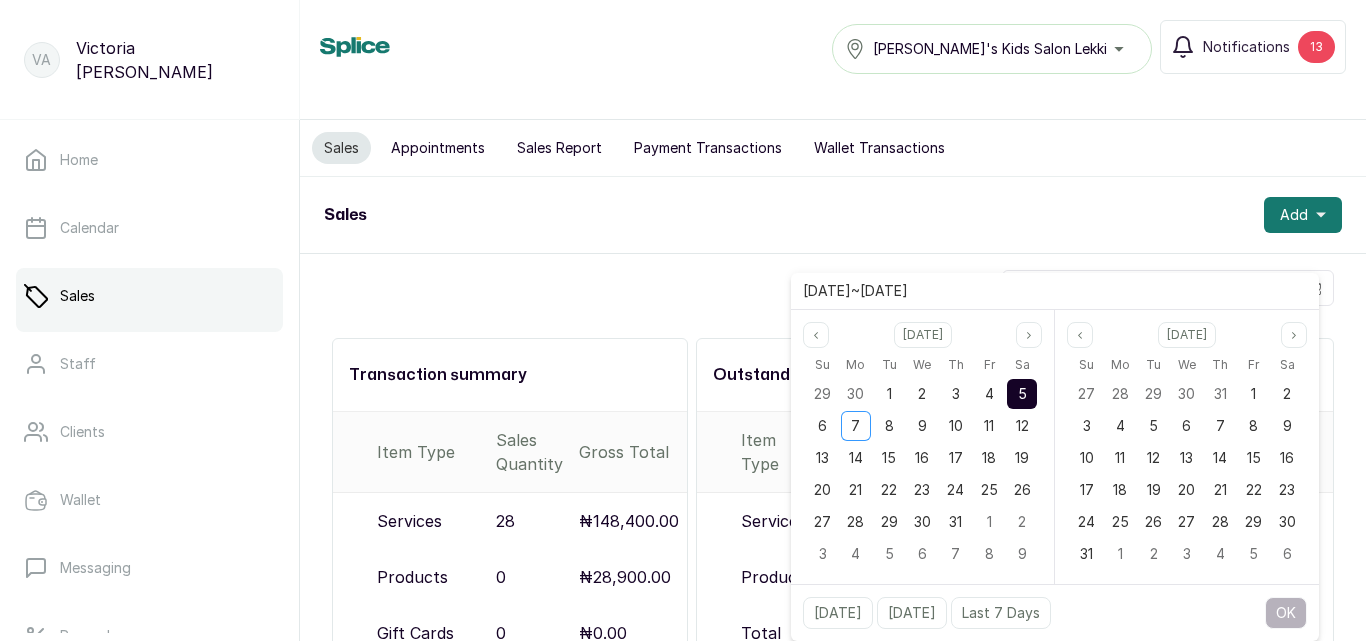 click on "5" at bounding box center (1022, 393) 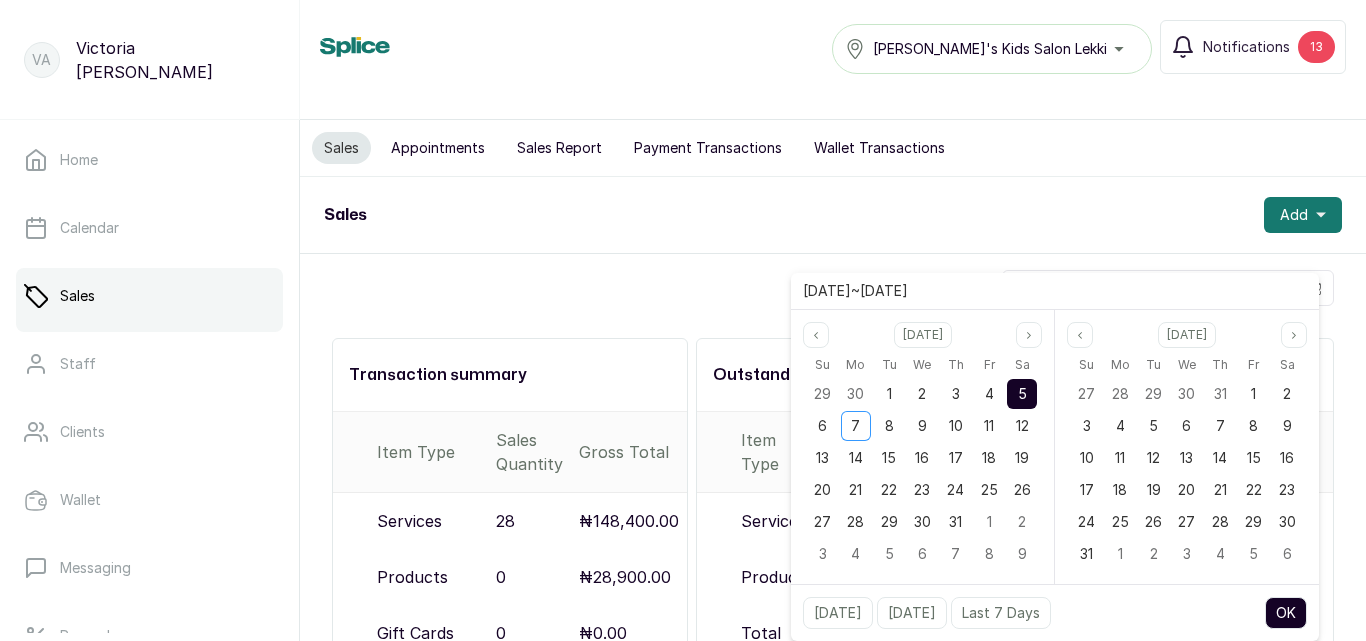 click on "OK" at bounding box center (1286, 613) 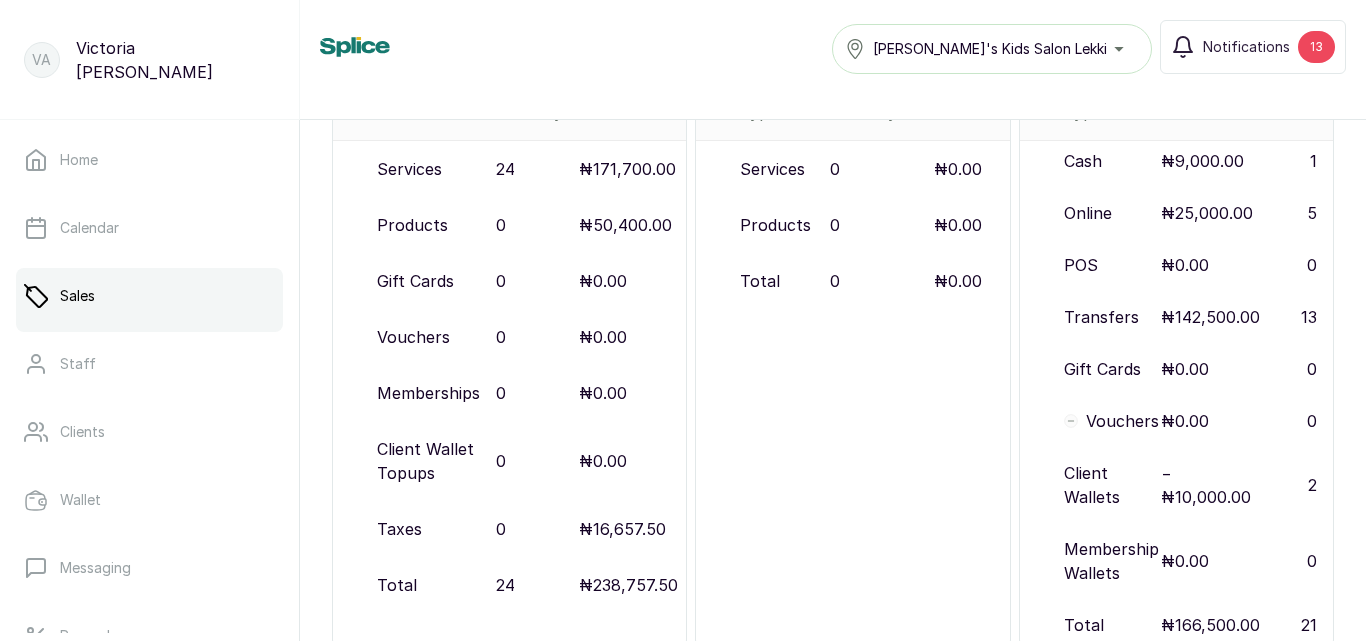 scroll, scrollTop: 373, scrollLeft: 0, axis: vertical 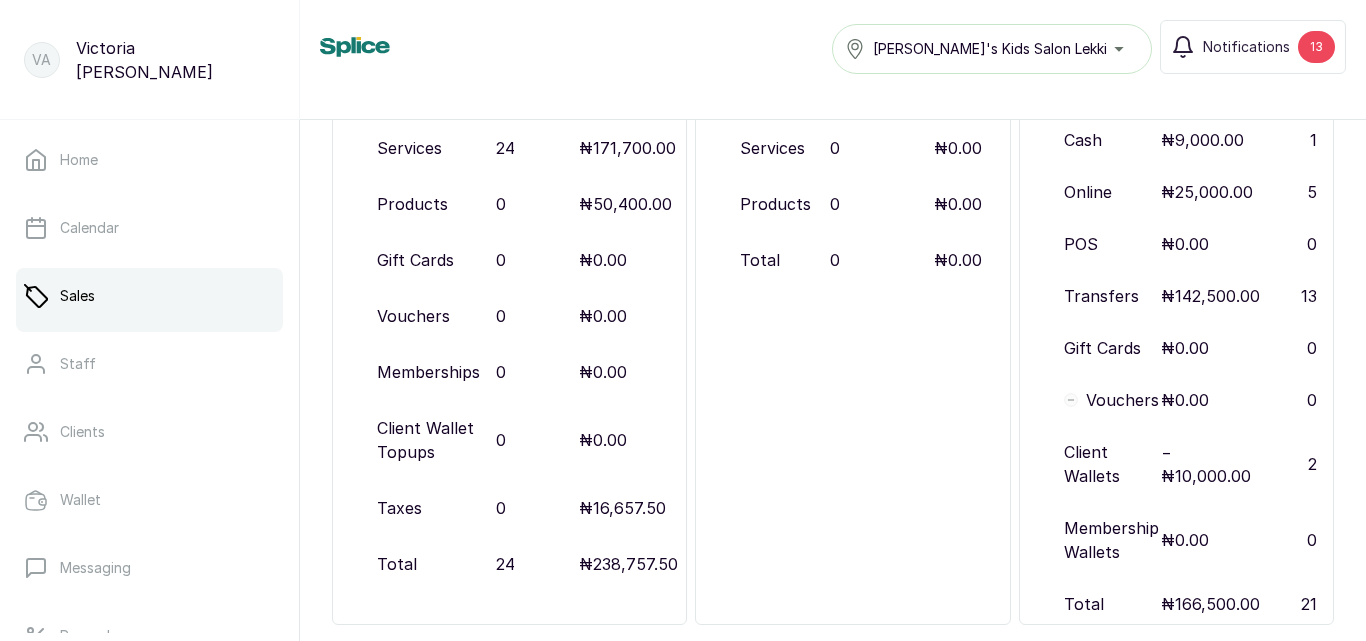 click on "13" at bounding box center [1292, 296] 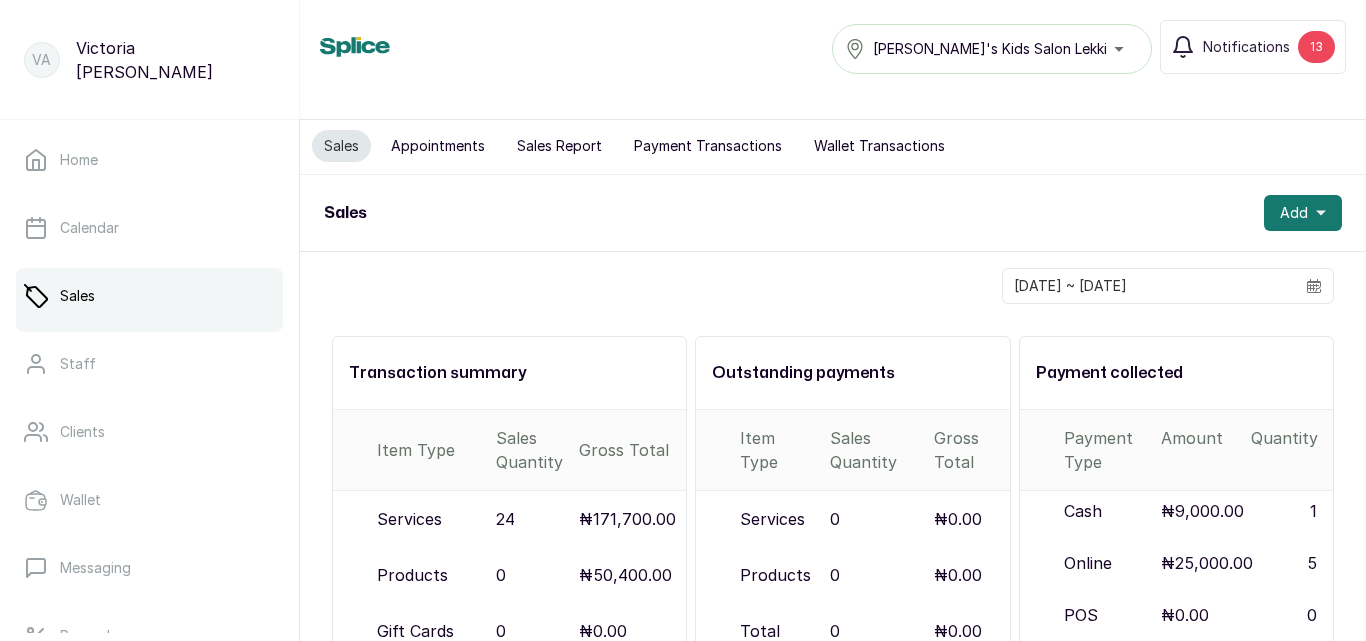 scroll, scrollTop: 0, scrollLeft: 0, axis: both 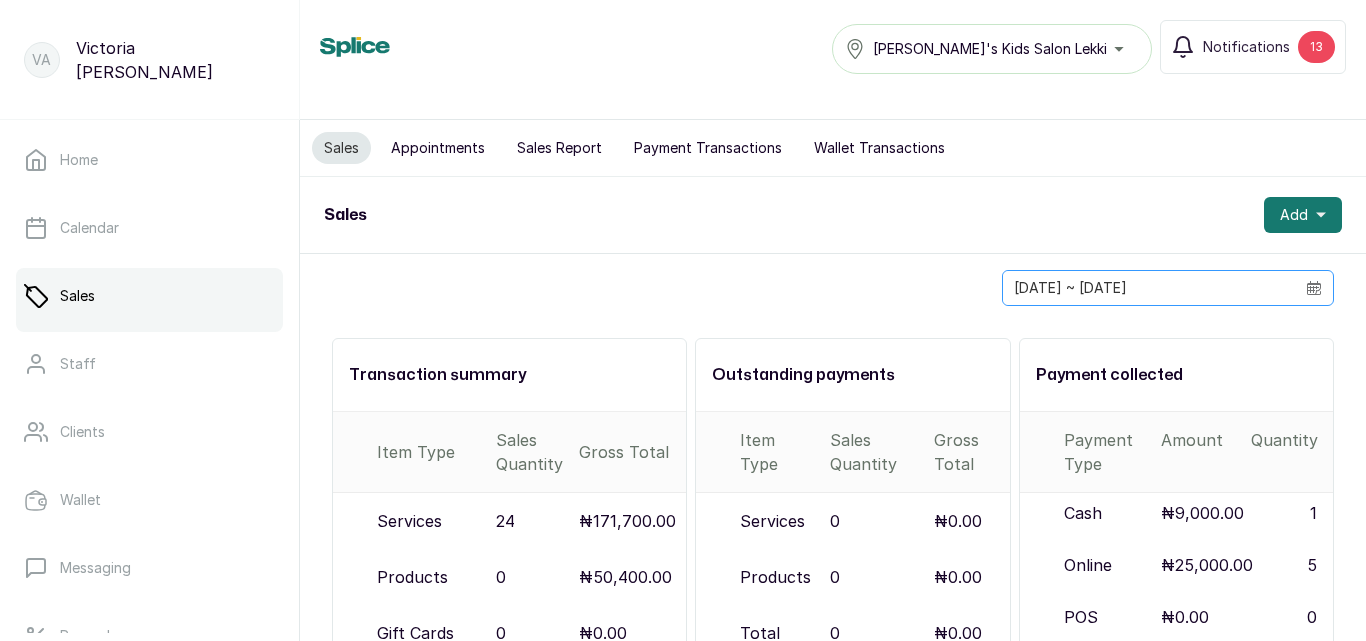 click 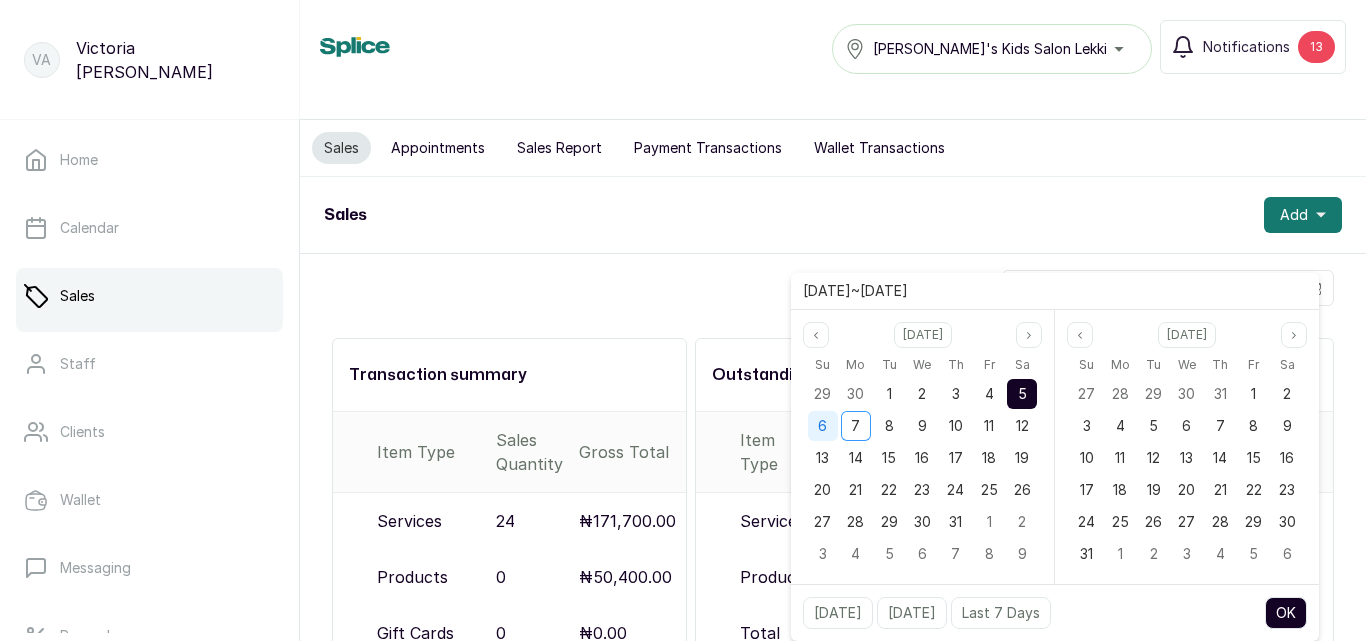click on "6" at bounding box center [822, 425] 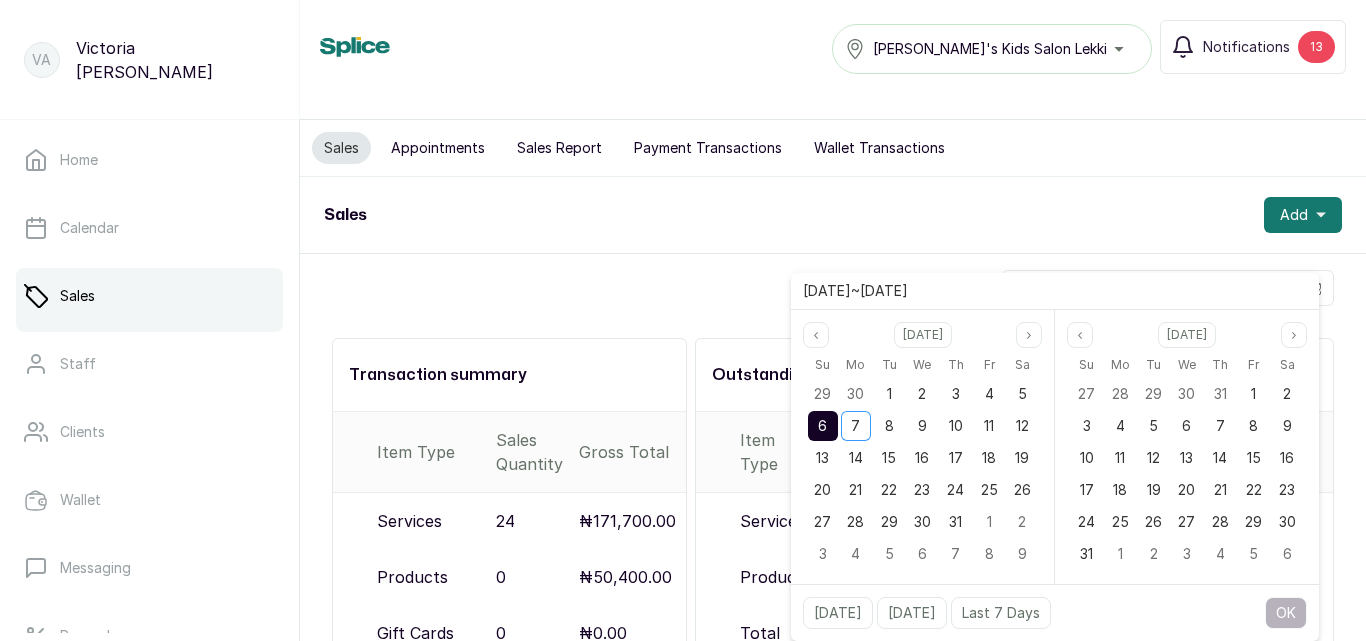 click on "6" at bounding box center (822, 425) 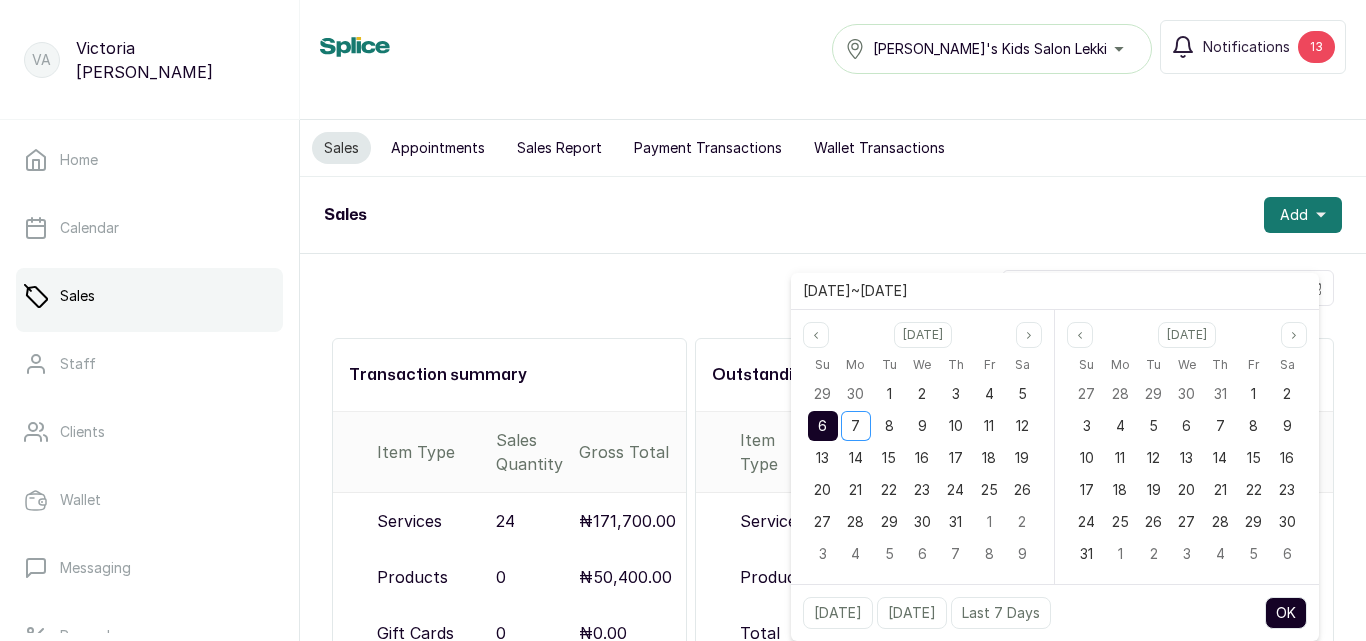 click on "OK" at bounding box center (1286, 613) 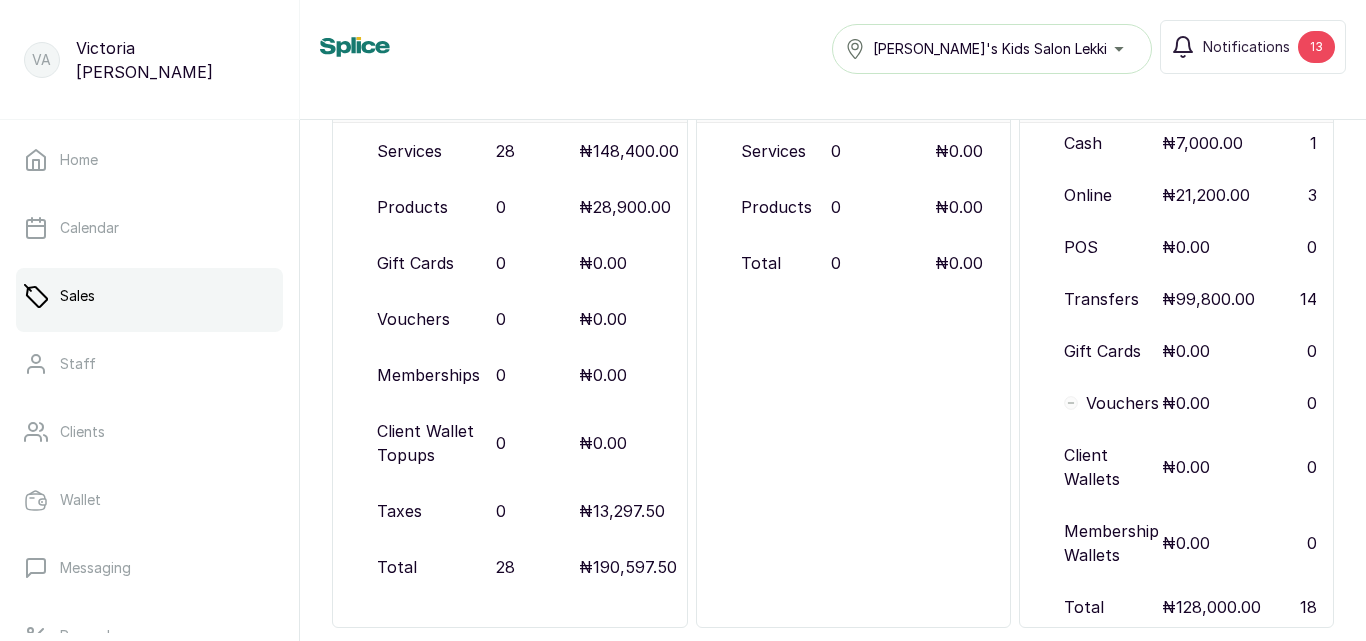 scroll, scrollTop: 373, scrollLeft: 0, axis: vertical 